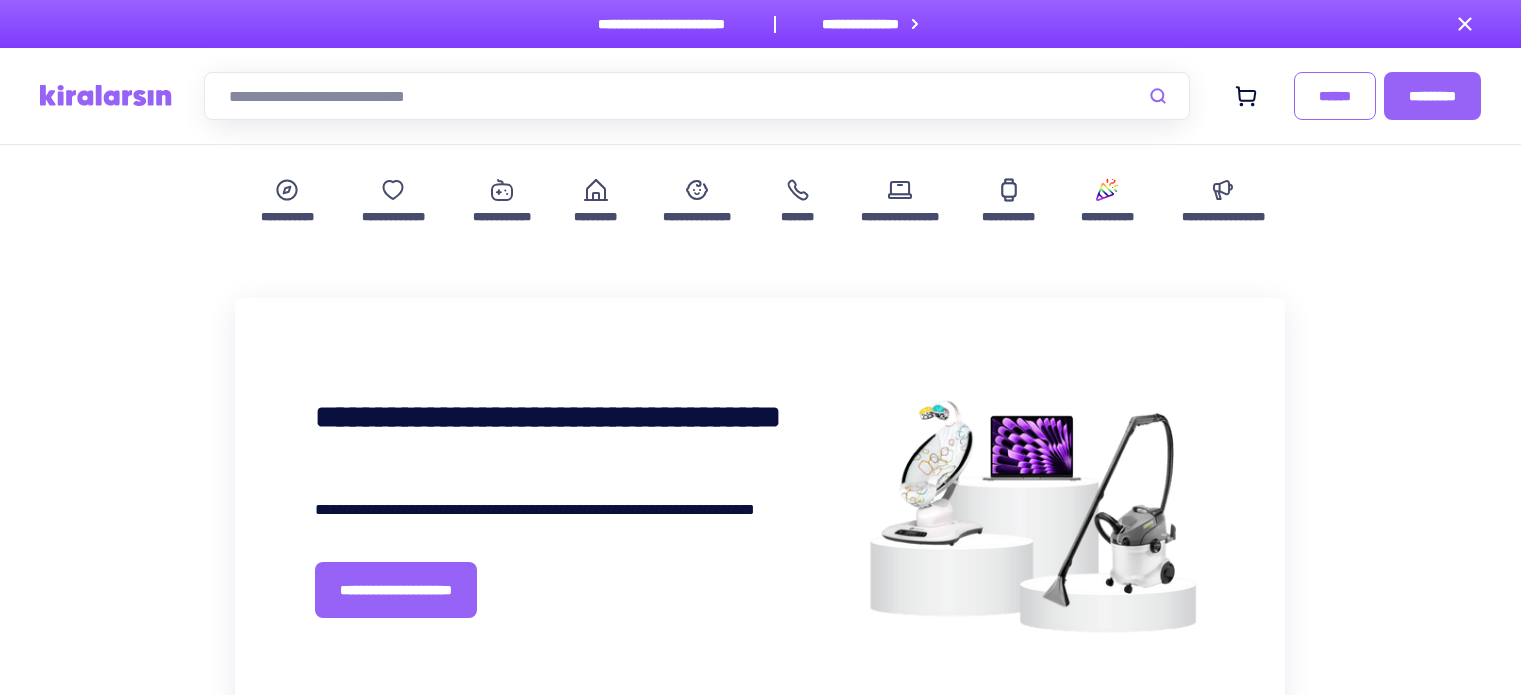 scroll, scrollTop: 276, scrollLeft: 0, axis: vertical 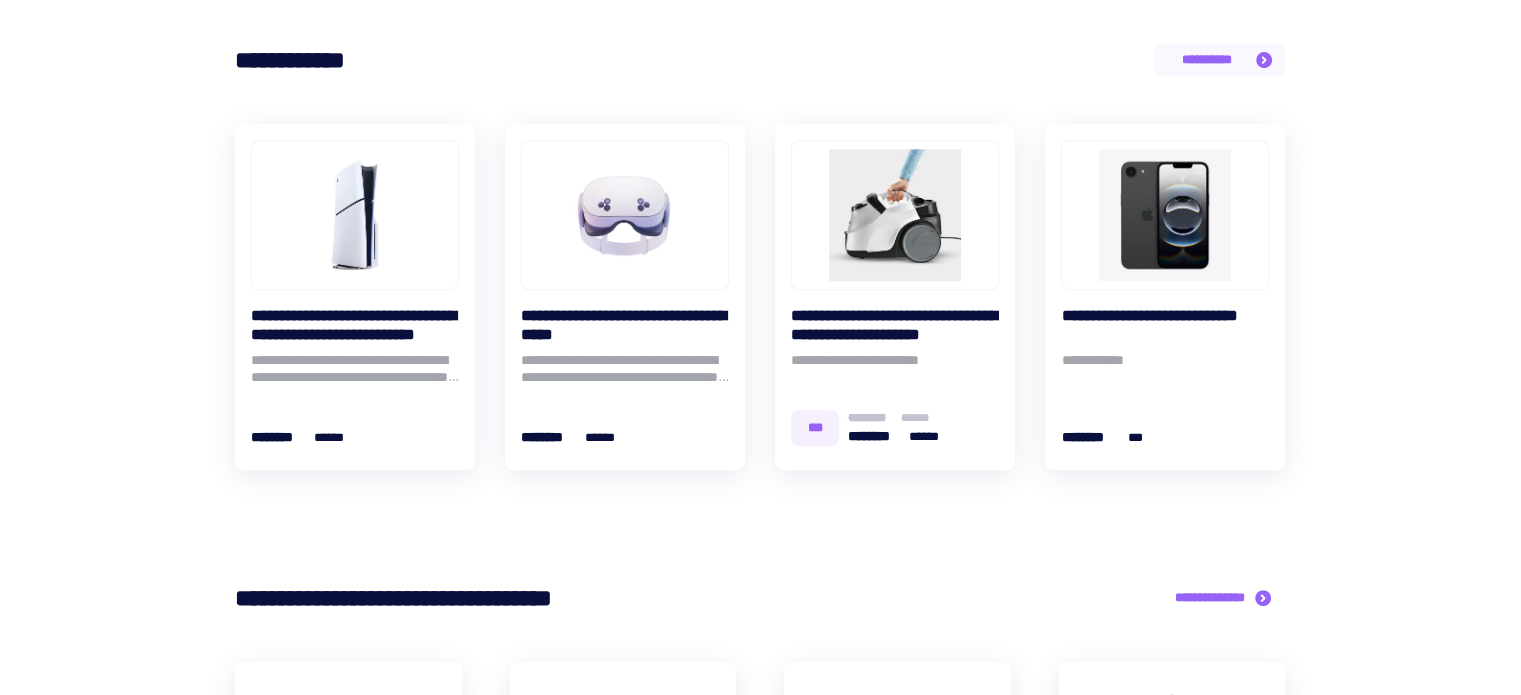 click on "**********" at bounding box center (1219, 60) 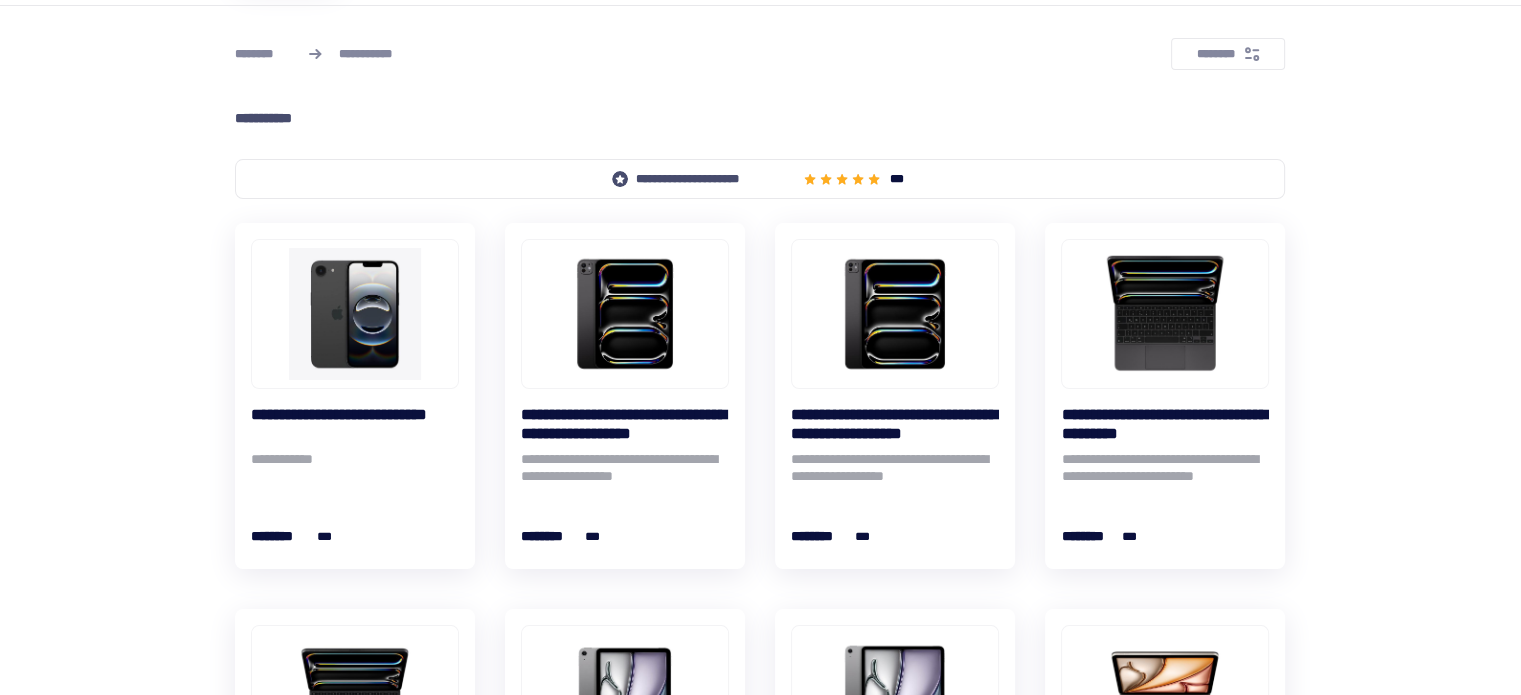 scroll, scrollTop: 0, scrollLeft: 0, axis: both 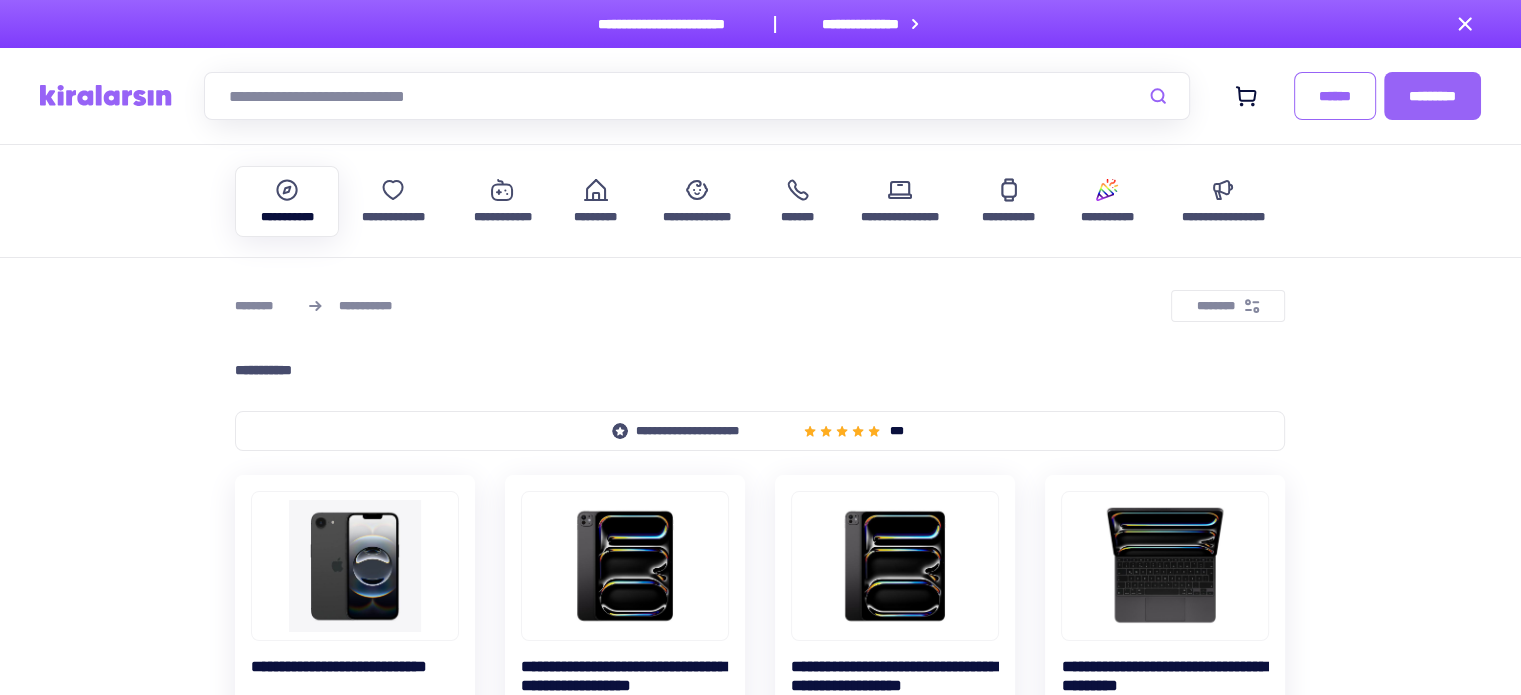 click on "********" at bounding box center [262, 306] 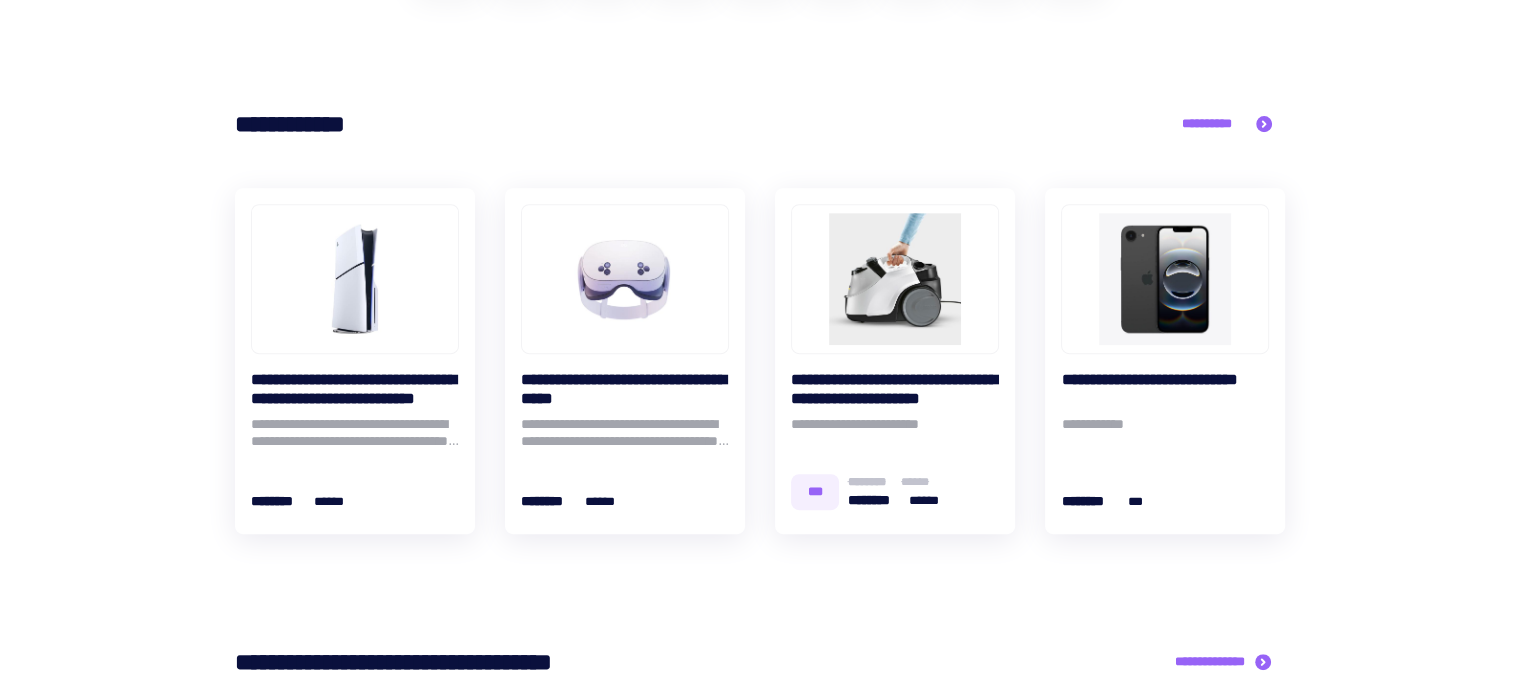 scroll, scrollTop: 792, scrollLeft: 0, axis: vertical 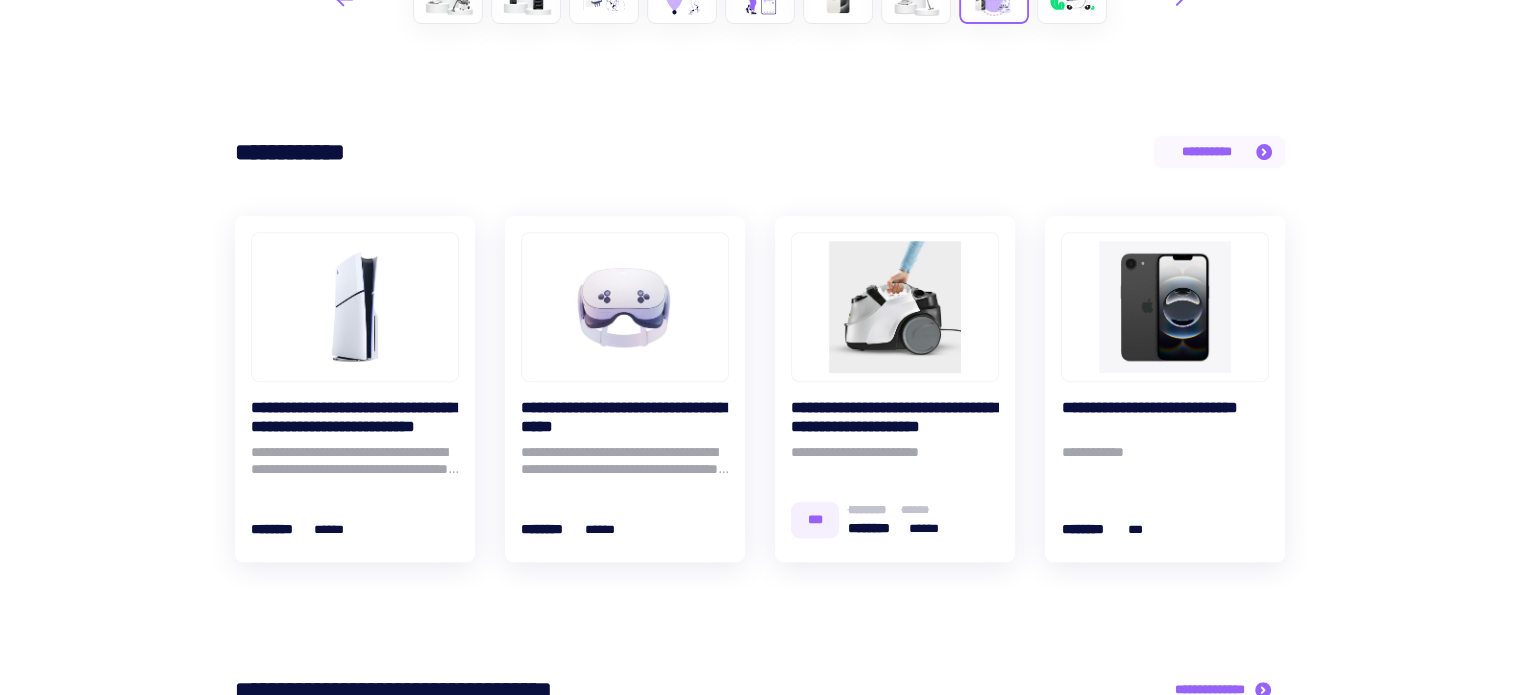 click on "**********" at bounding box center [1207, 152] 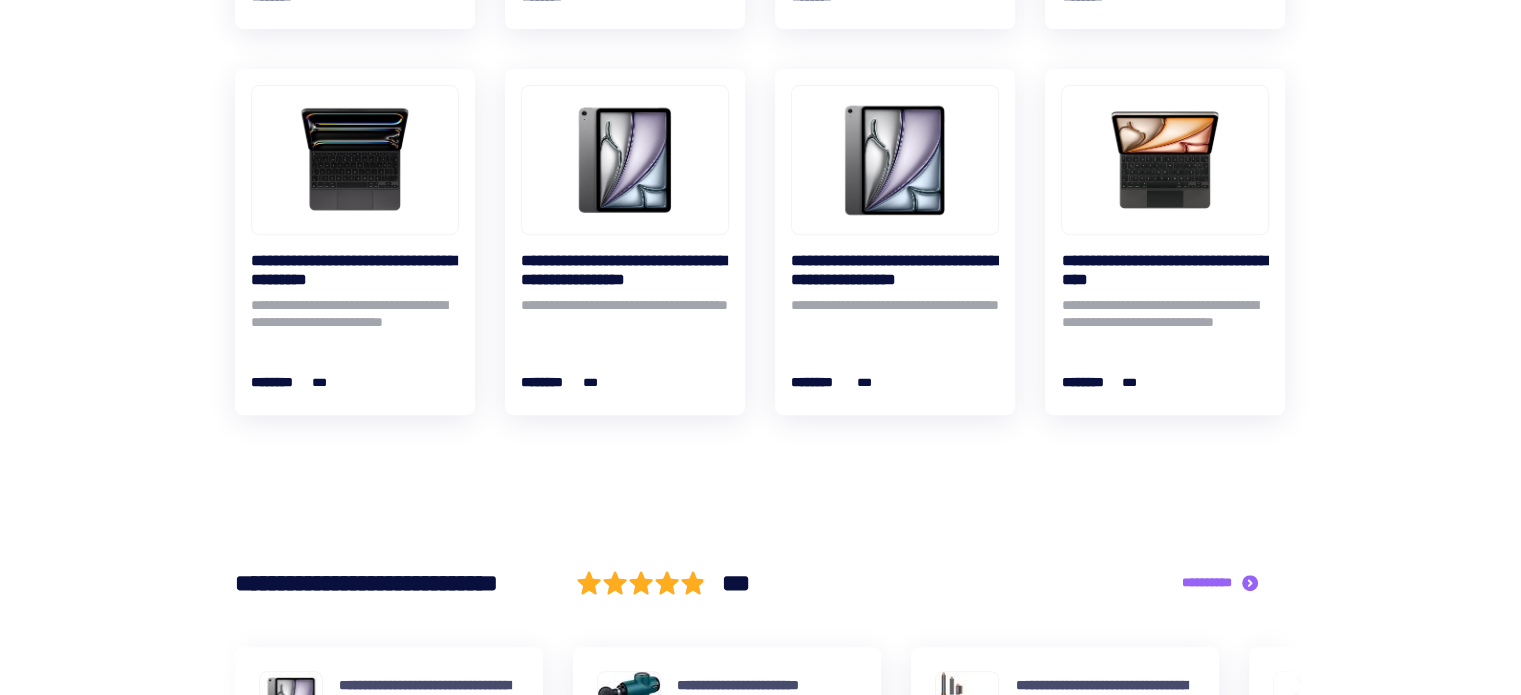scroll, scrollTop: 0, scrollLeft: 0, axis: both 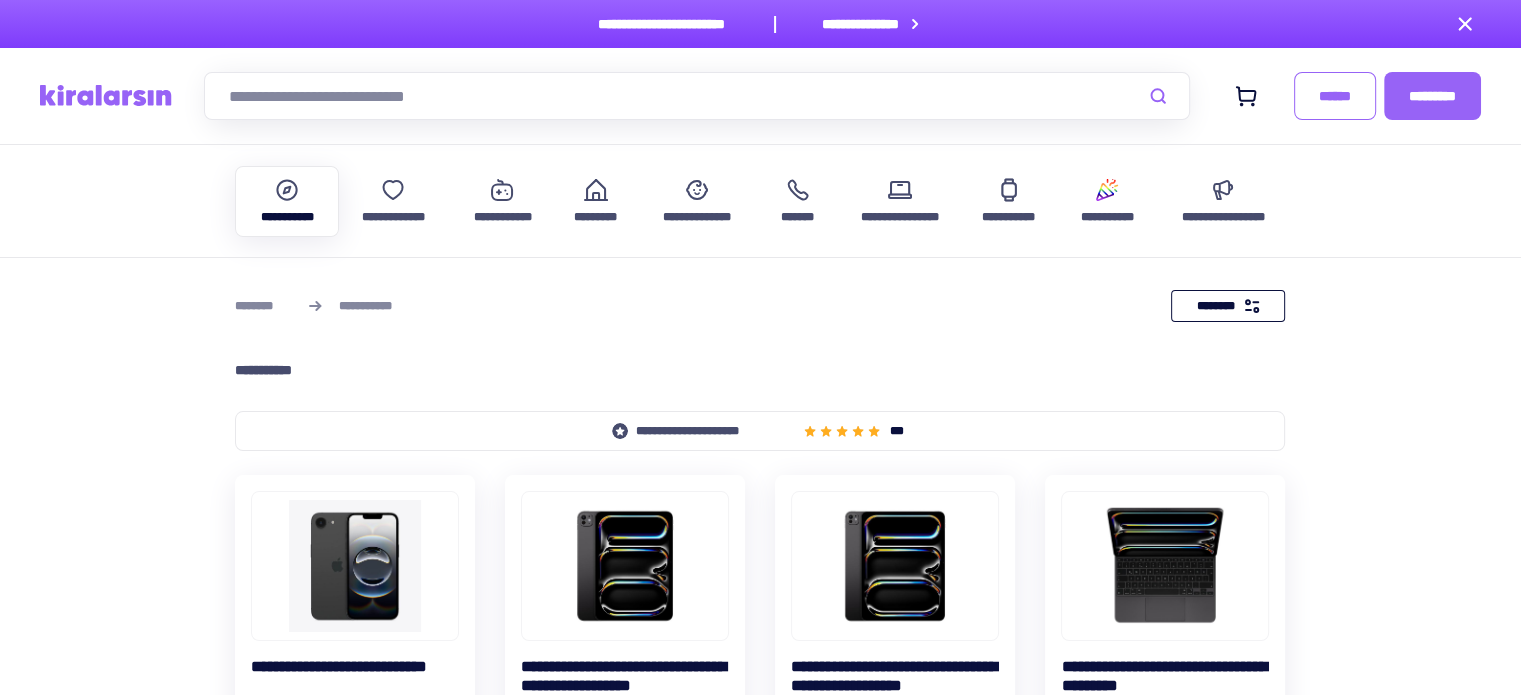 click on "********" at bounding box center [1215, 305] 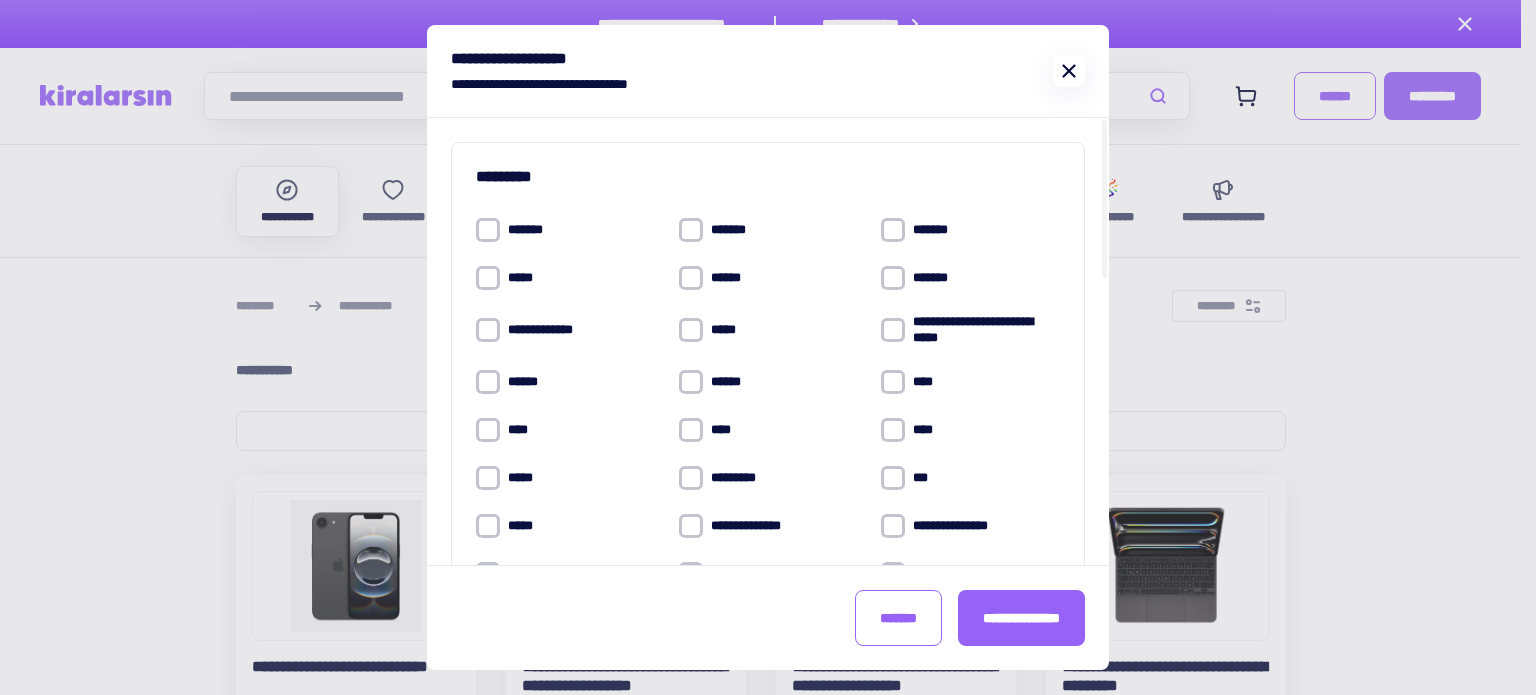 click 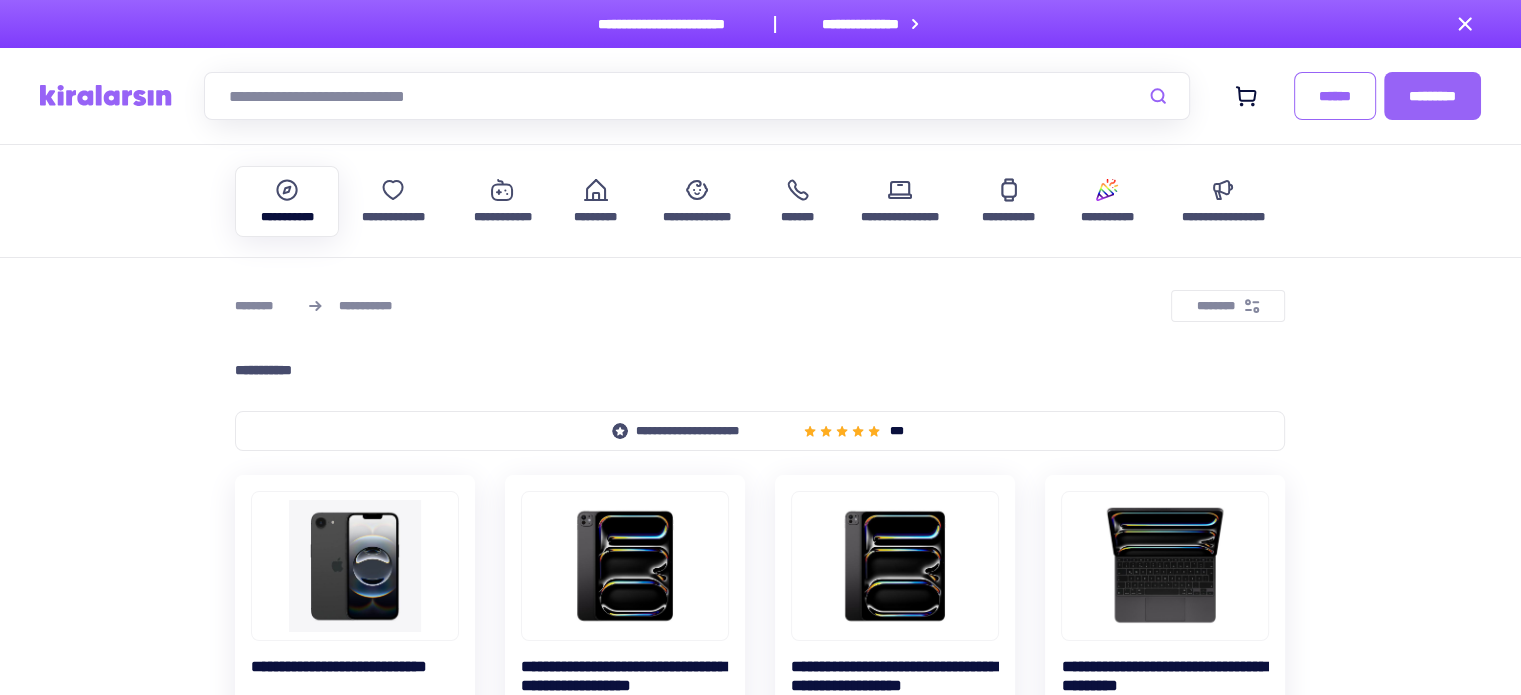 click on "**********" at bounding box center [715, 431] 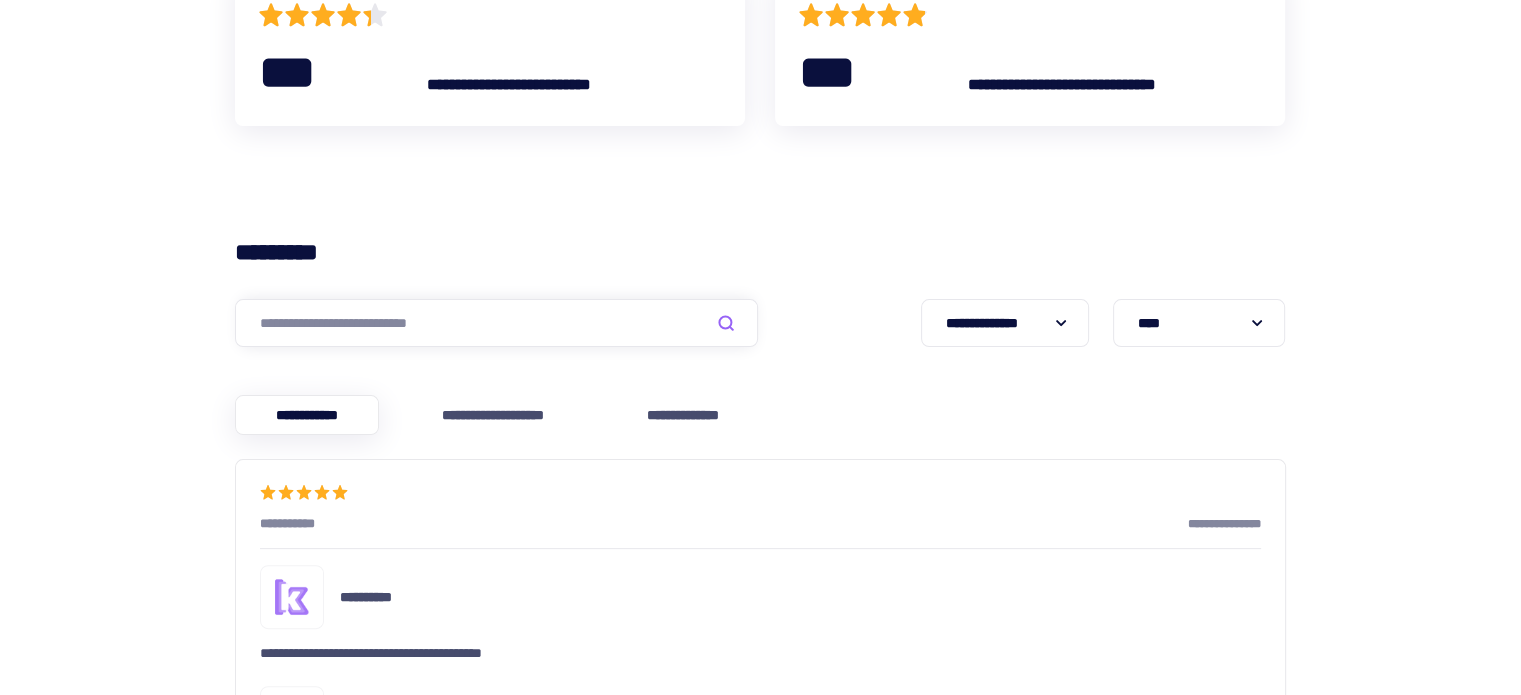 scroll, scrollTop: 0, scrollLeft: 0, axis: both 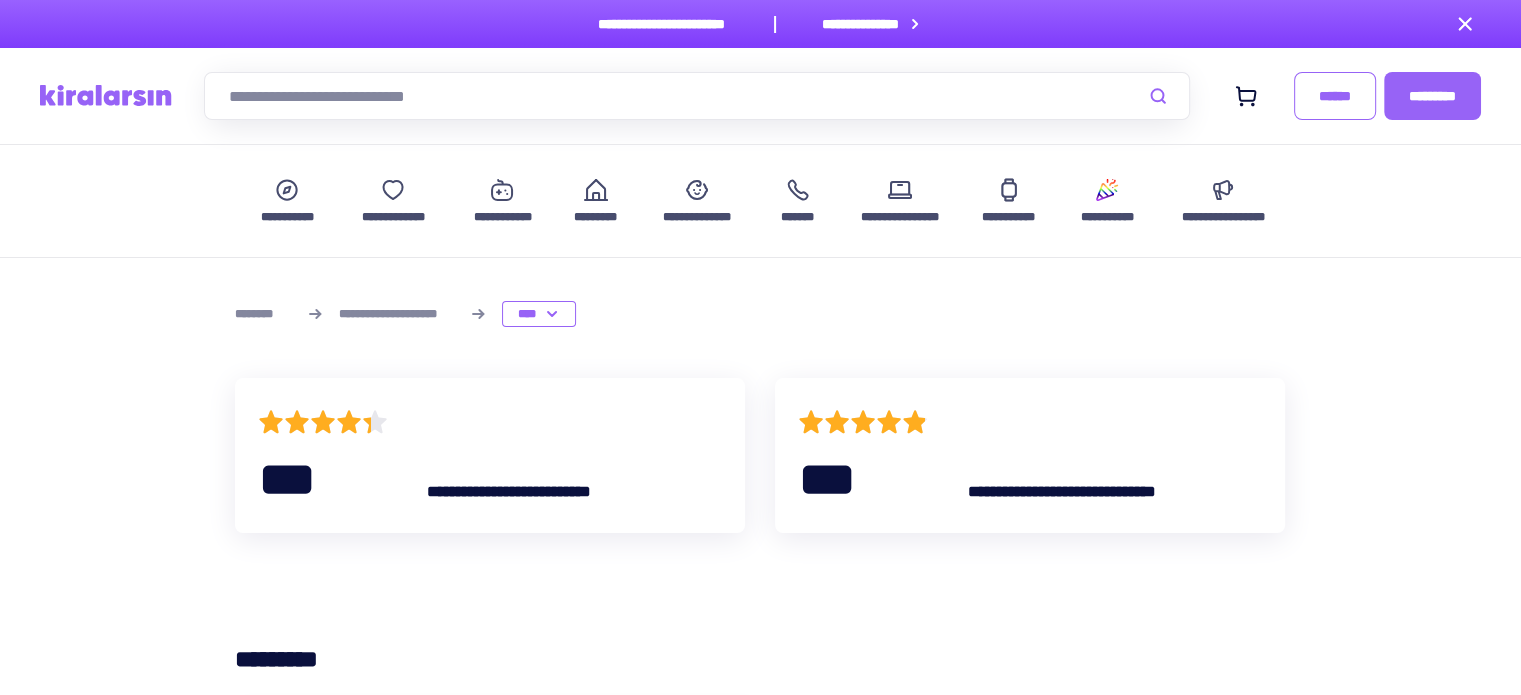 click on "**********" at bounding box center [396, 314] 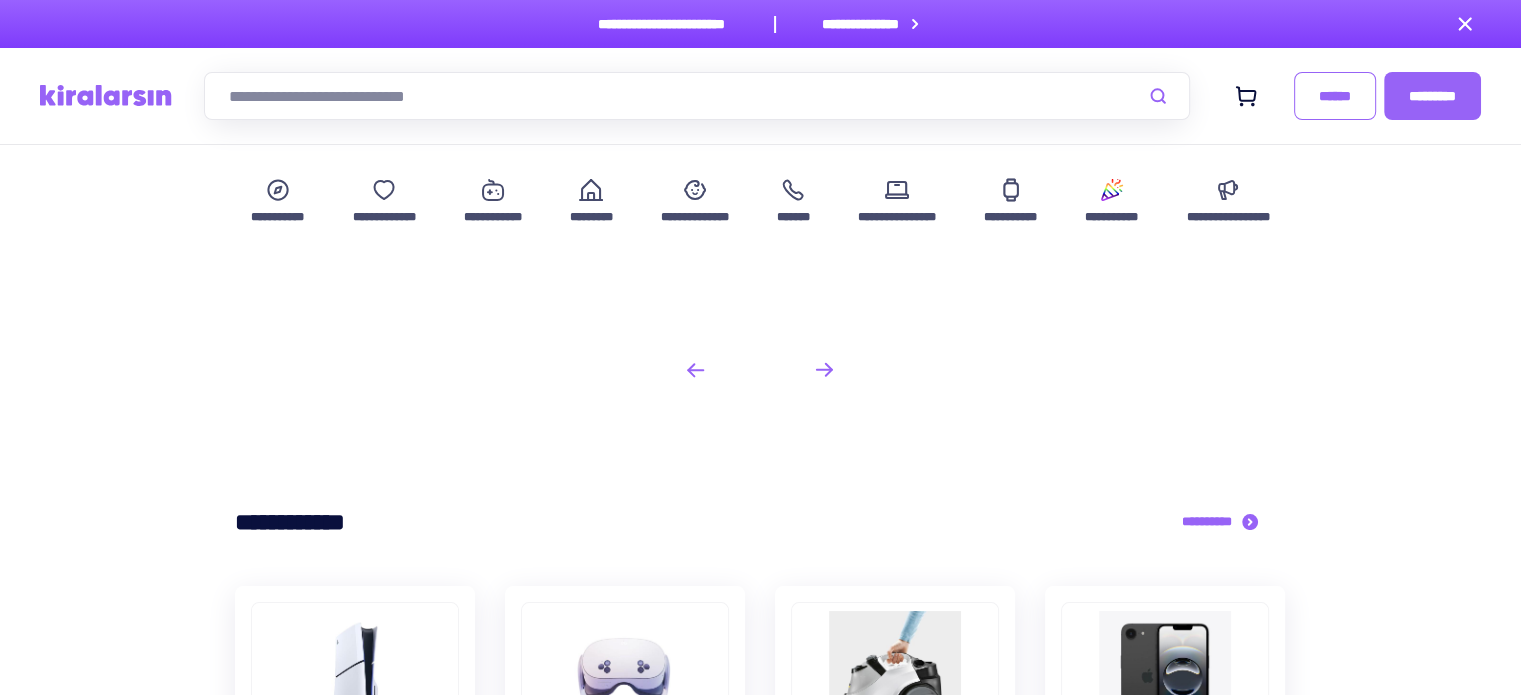 click at bounding box center [106, 95] 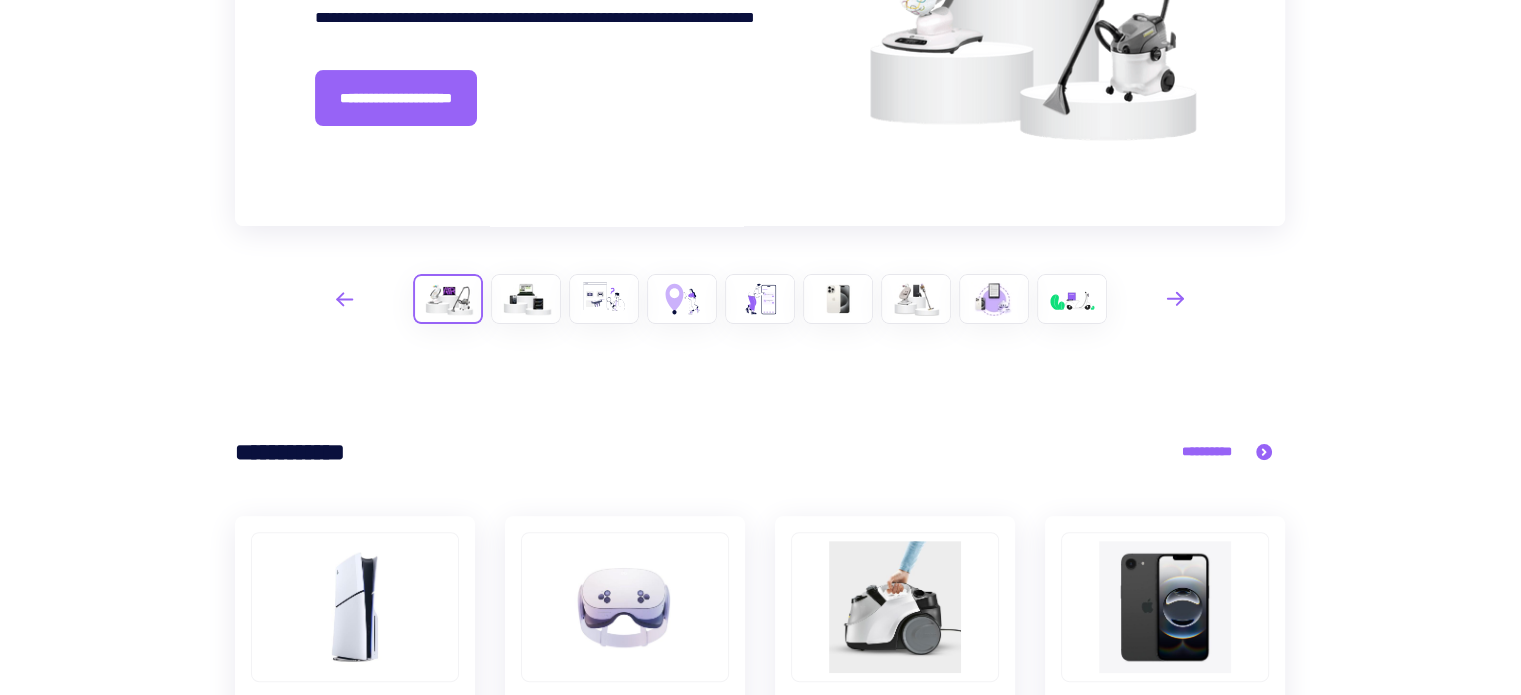 scroll, scrollTop: 579, scrollLeft: 0, axis: vertical 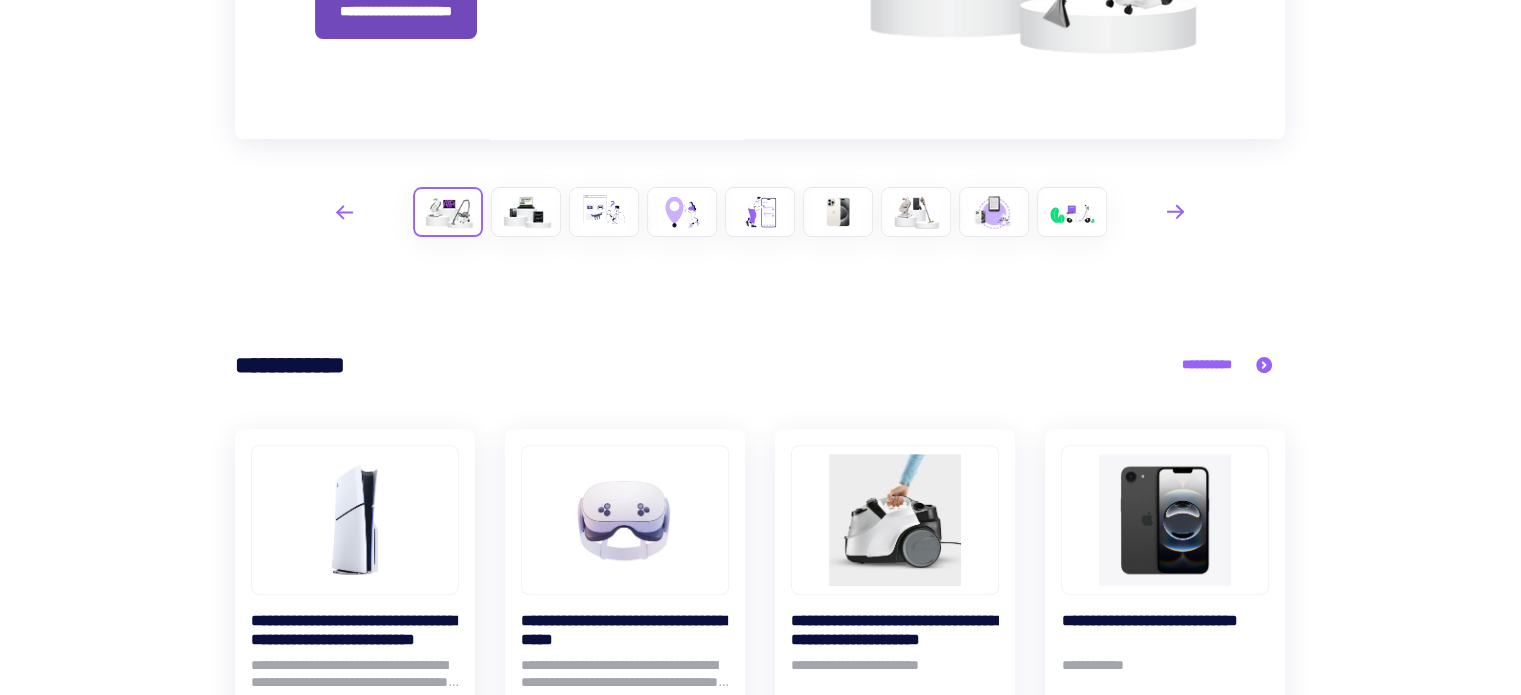 click on "**********" at bounding box center (396, 11) 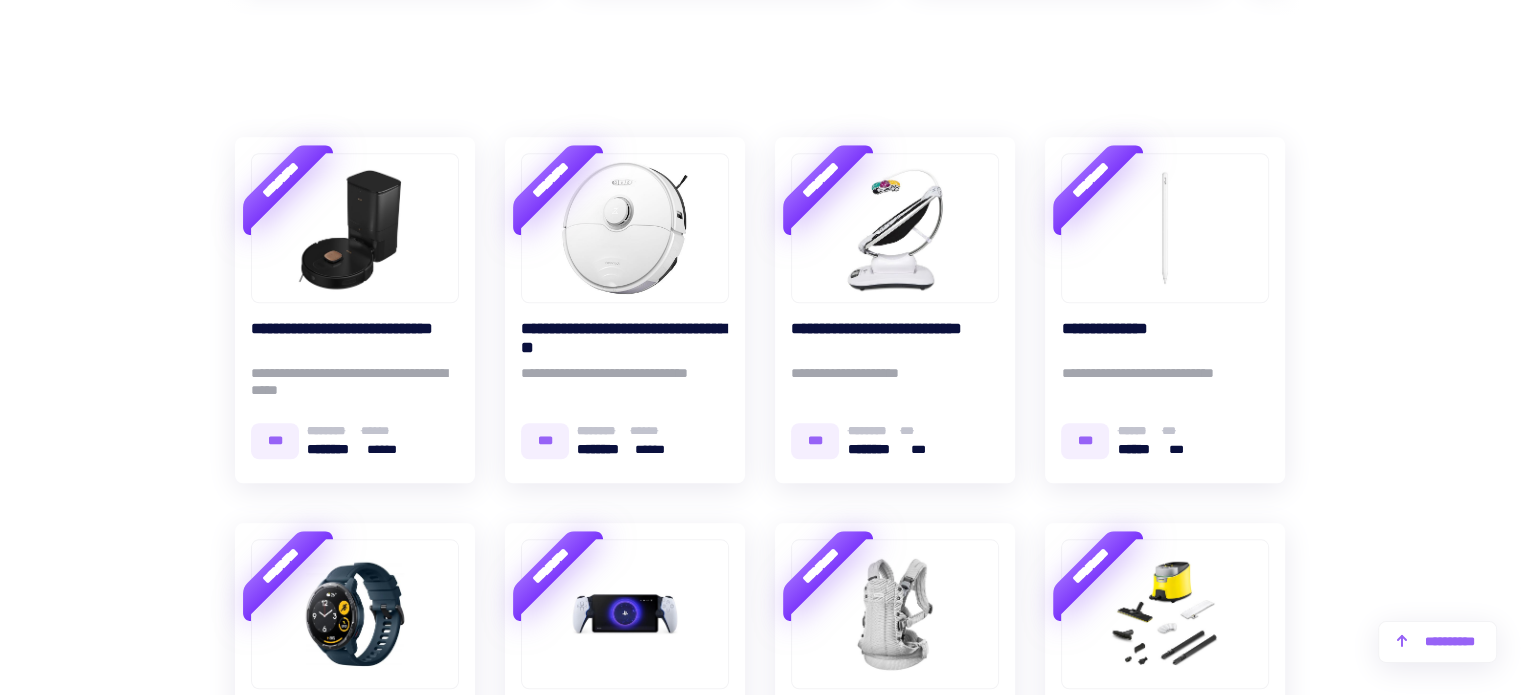 scroll, scrollTop: 1656, scrollLeft: 0, axis: vertical 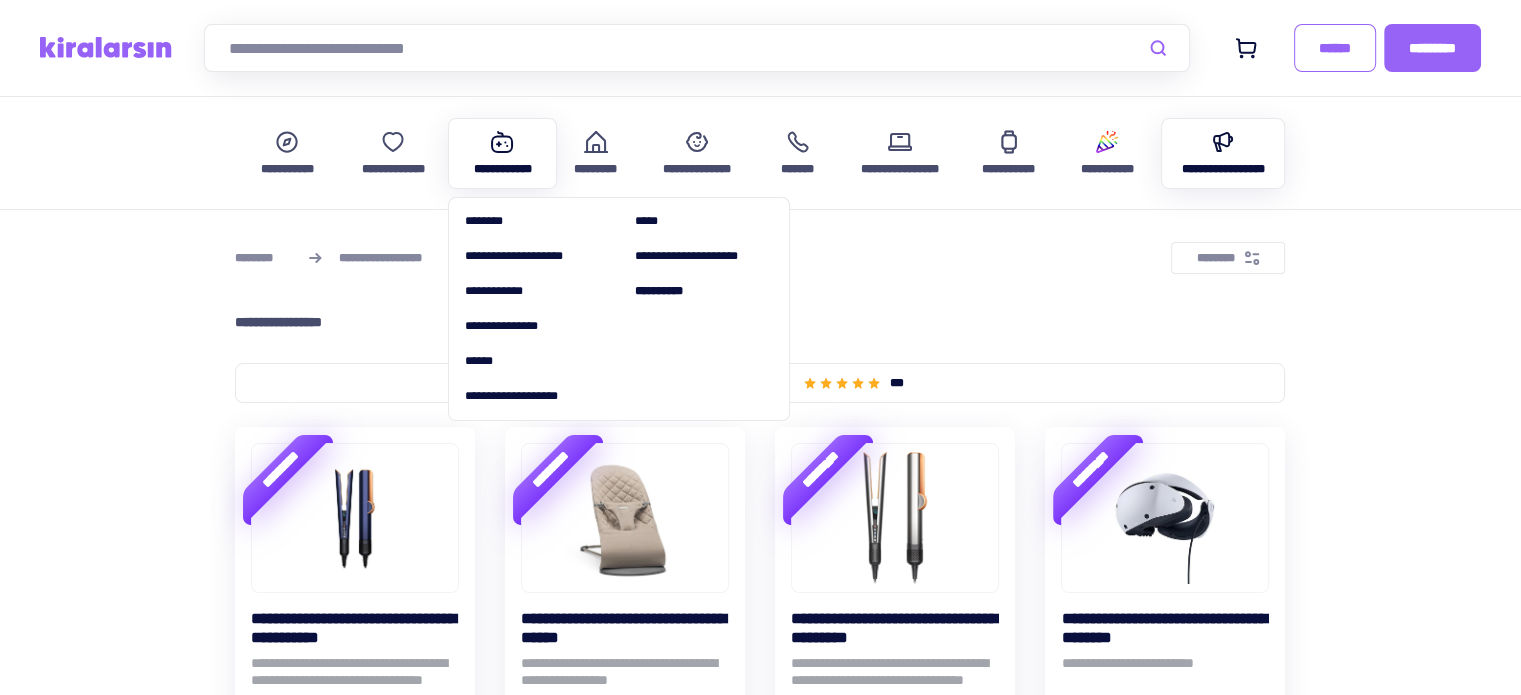 click 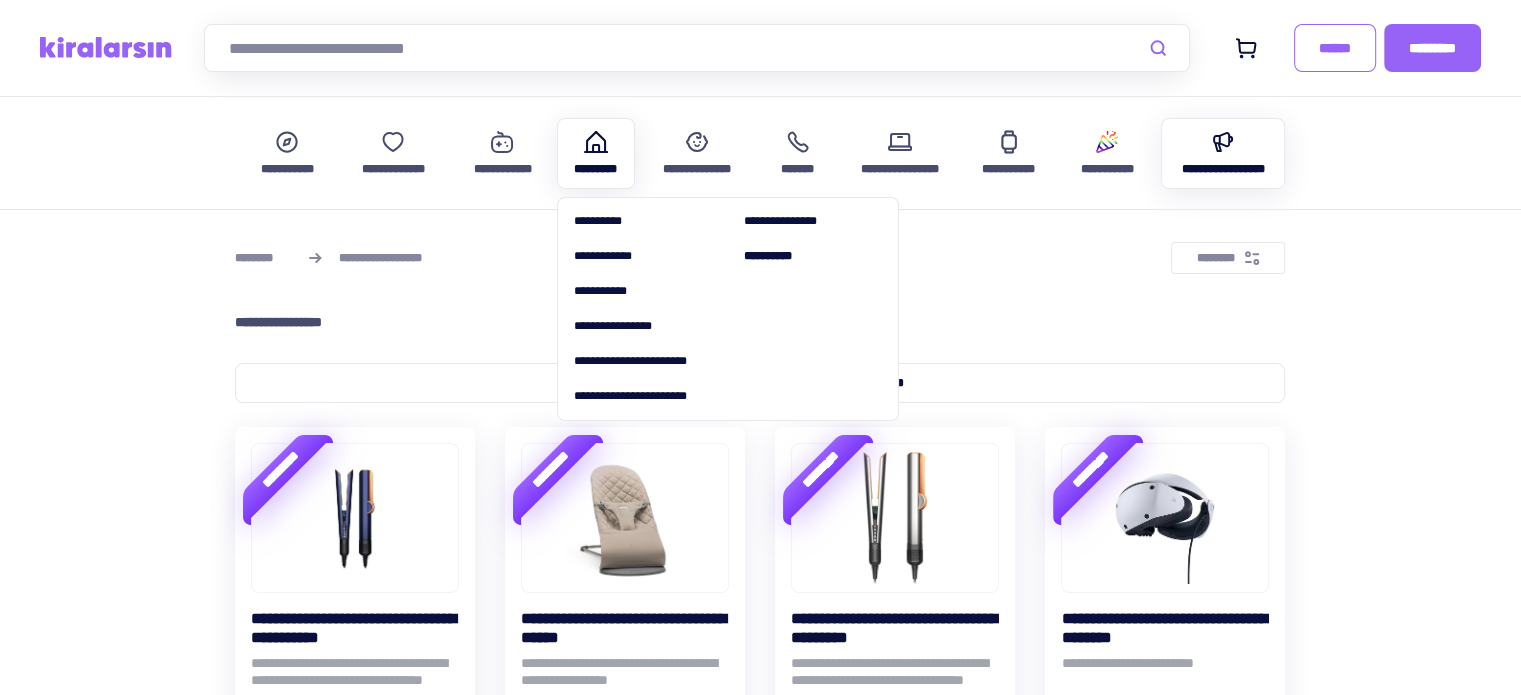 click 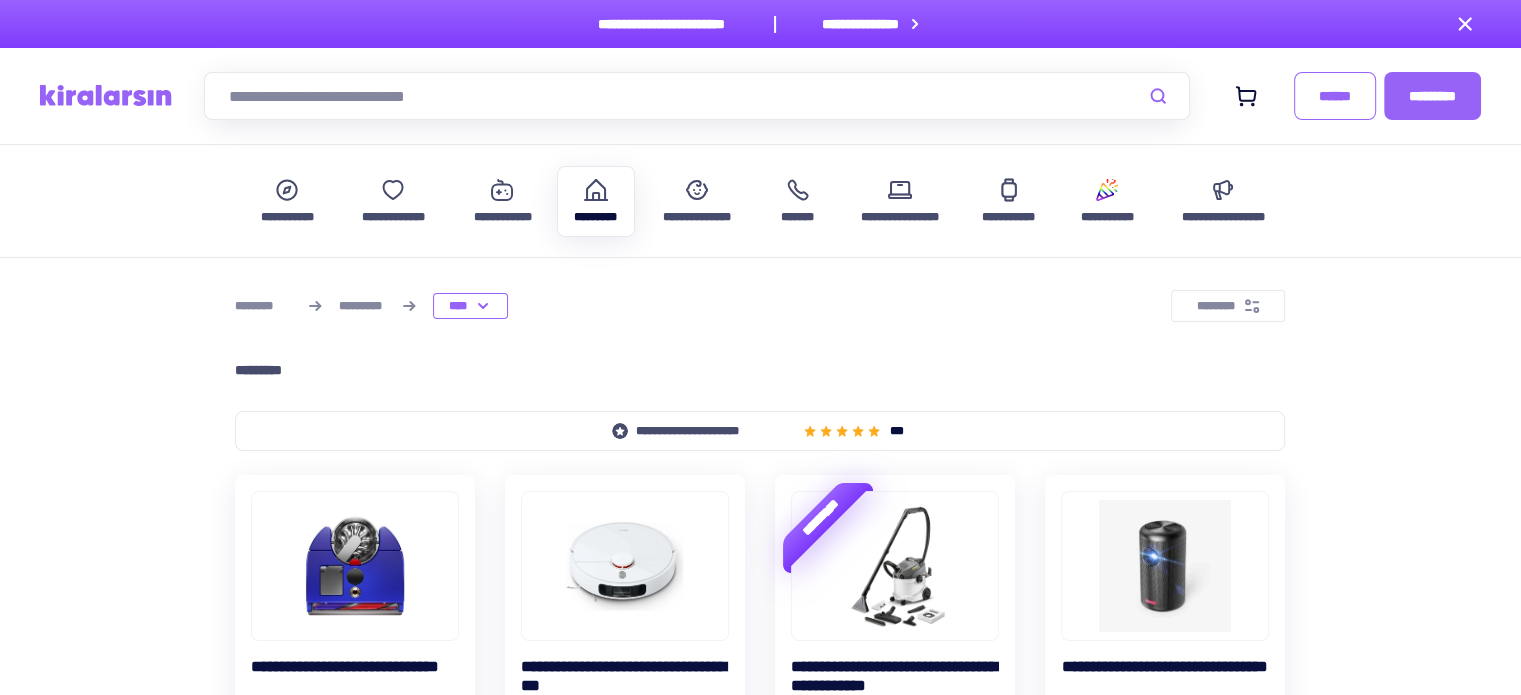 click on "**********" at bounding box center (1107, 201) 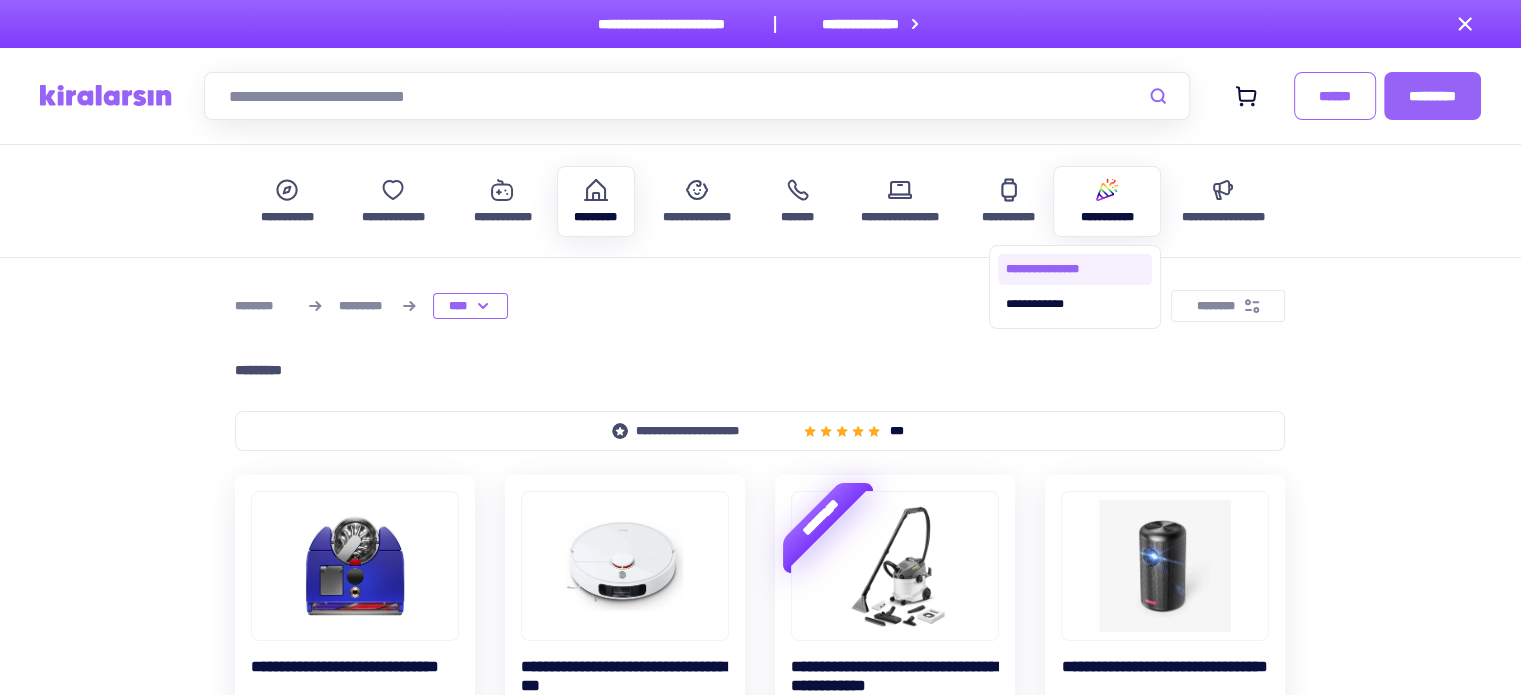 click on "**********" at bounding box center (1075, 269) 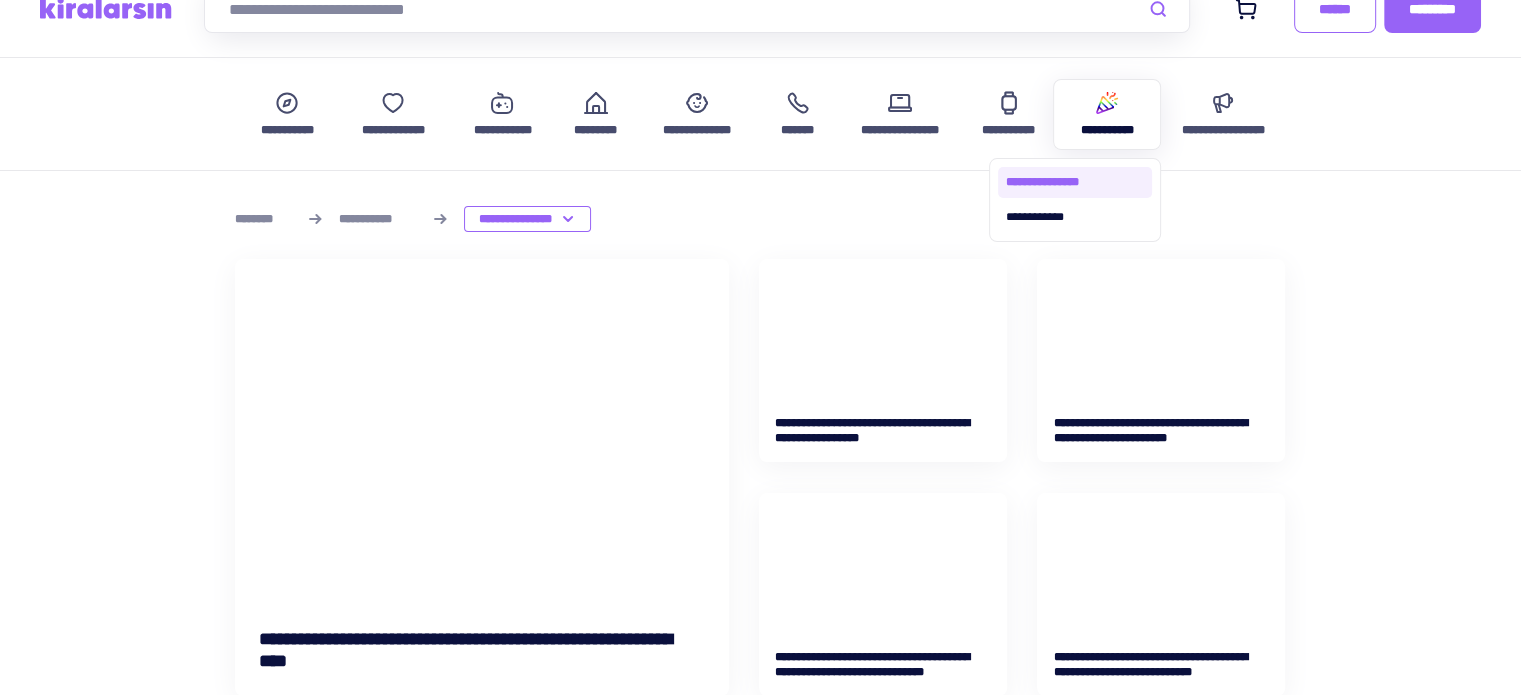 scroll, scrollTop: 12, scrollLeft: 0, axis: vertical 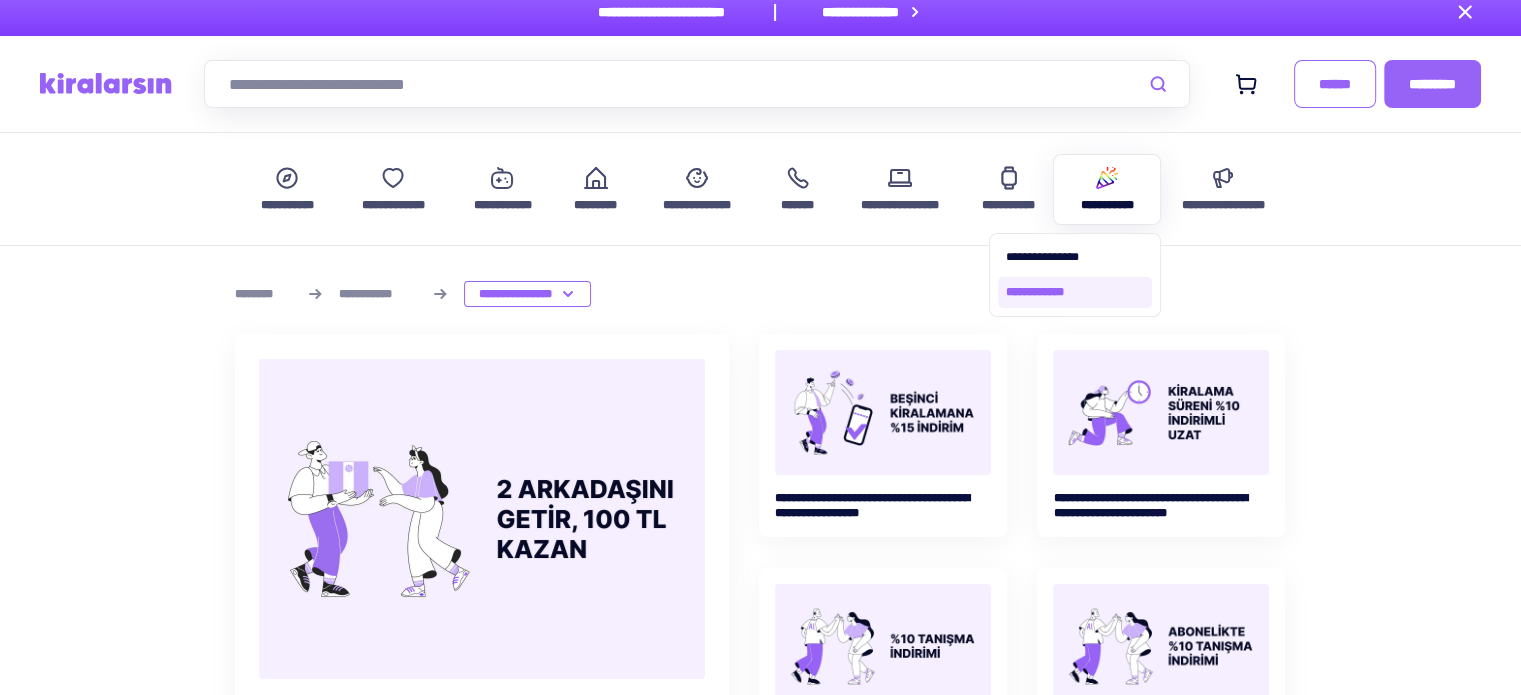 click on "**********" at bounding box center (1075, 292) 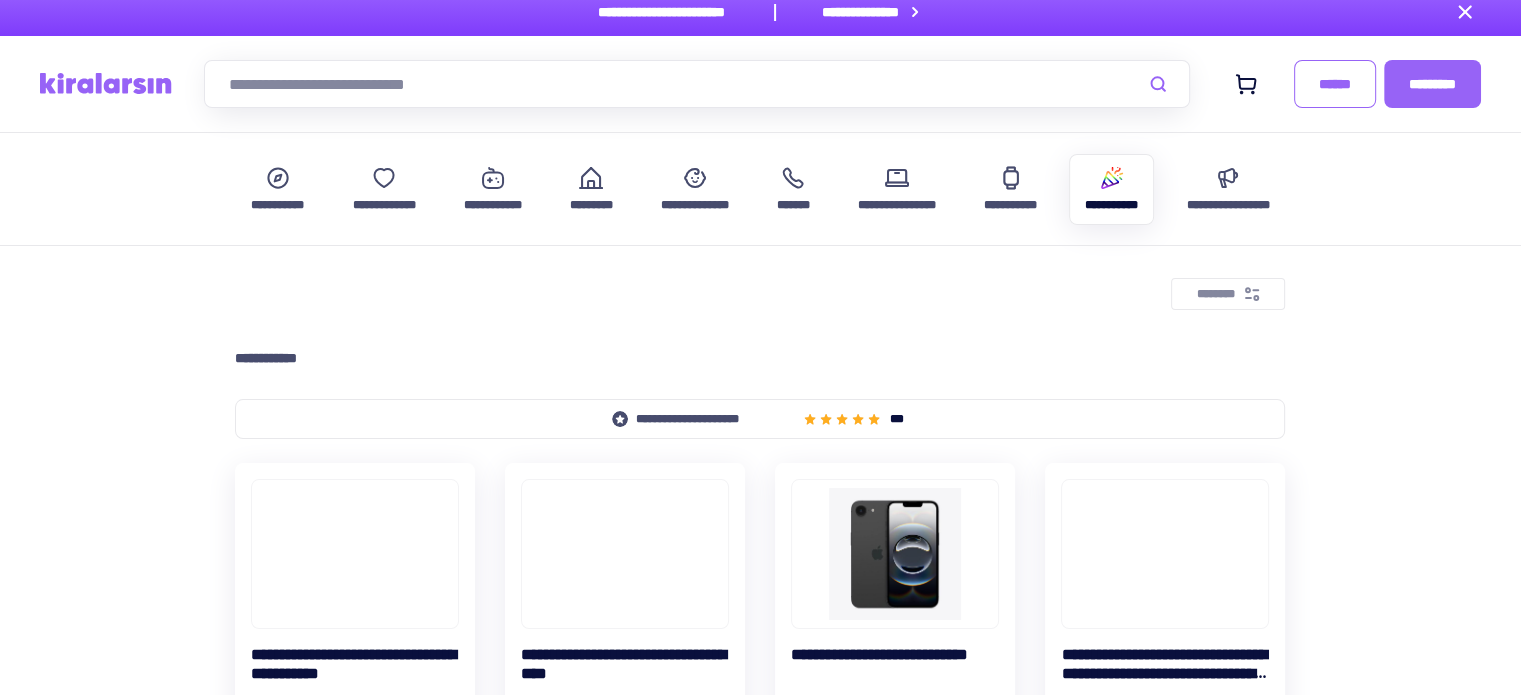 scroll, scrollTop: 0, scrollLeft: 0, axis: both 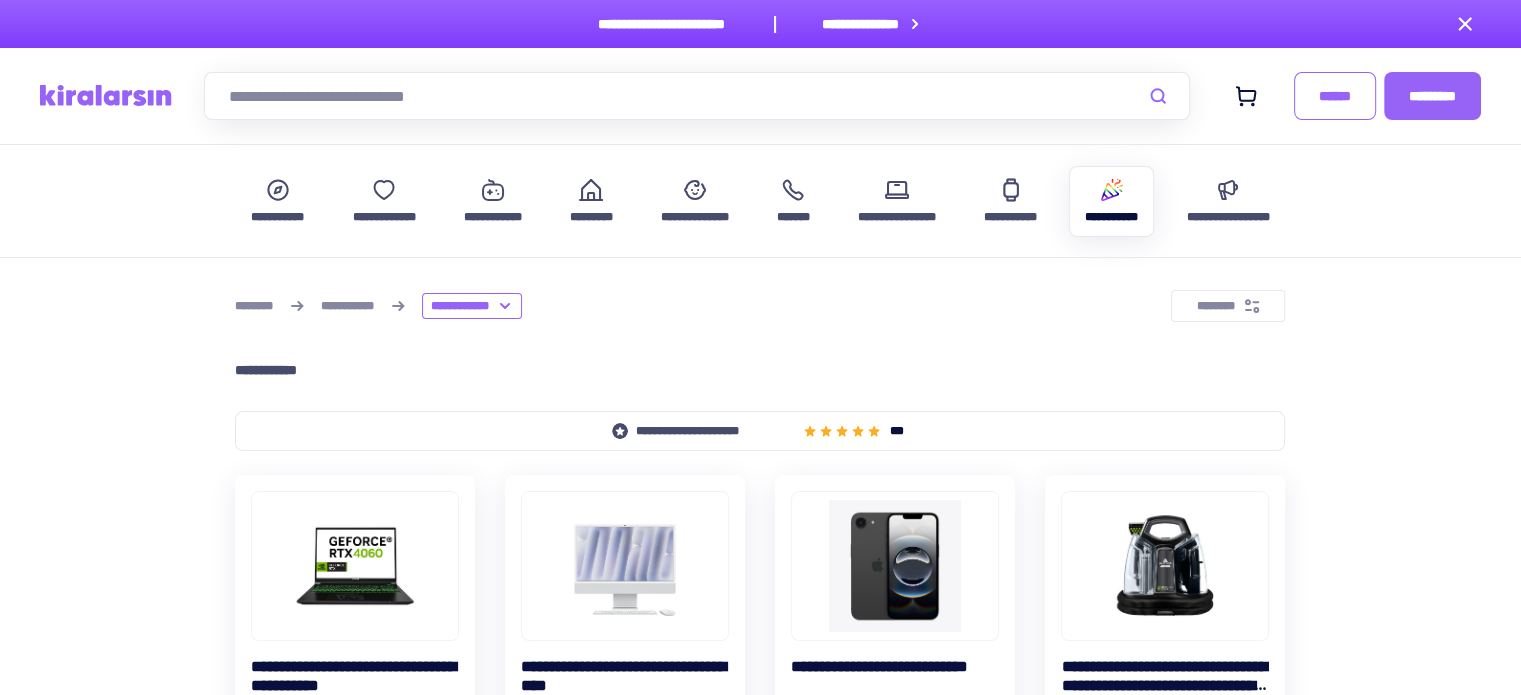 click on "**********" at bounding box center [760, 1512] 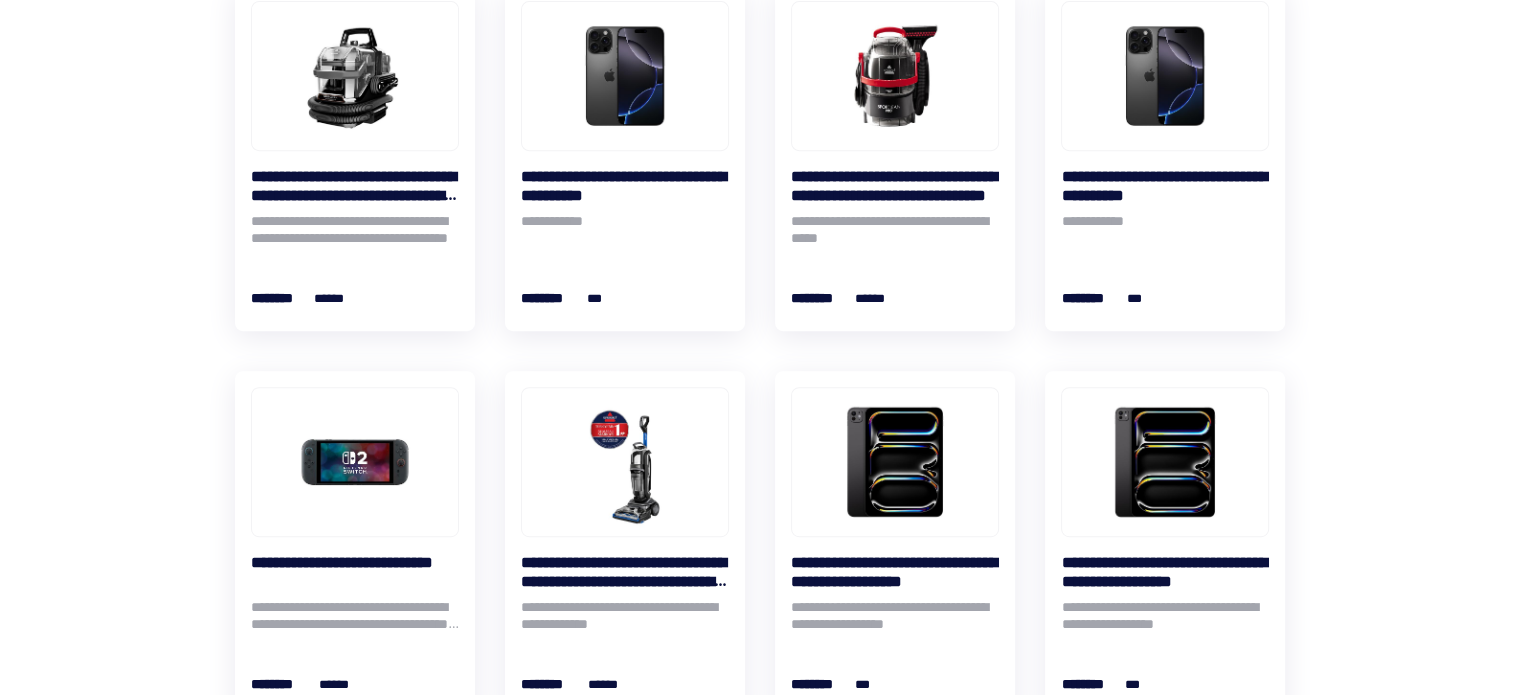 scroll, scrollTop: 900, scrollLeft: 0, axis: vertical 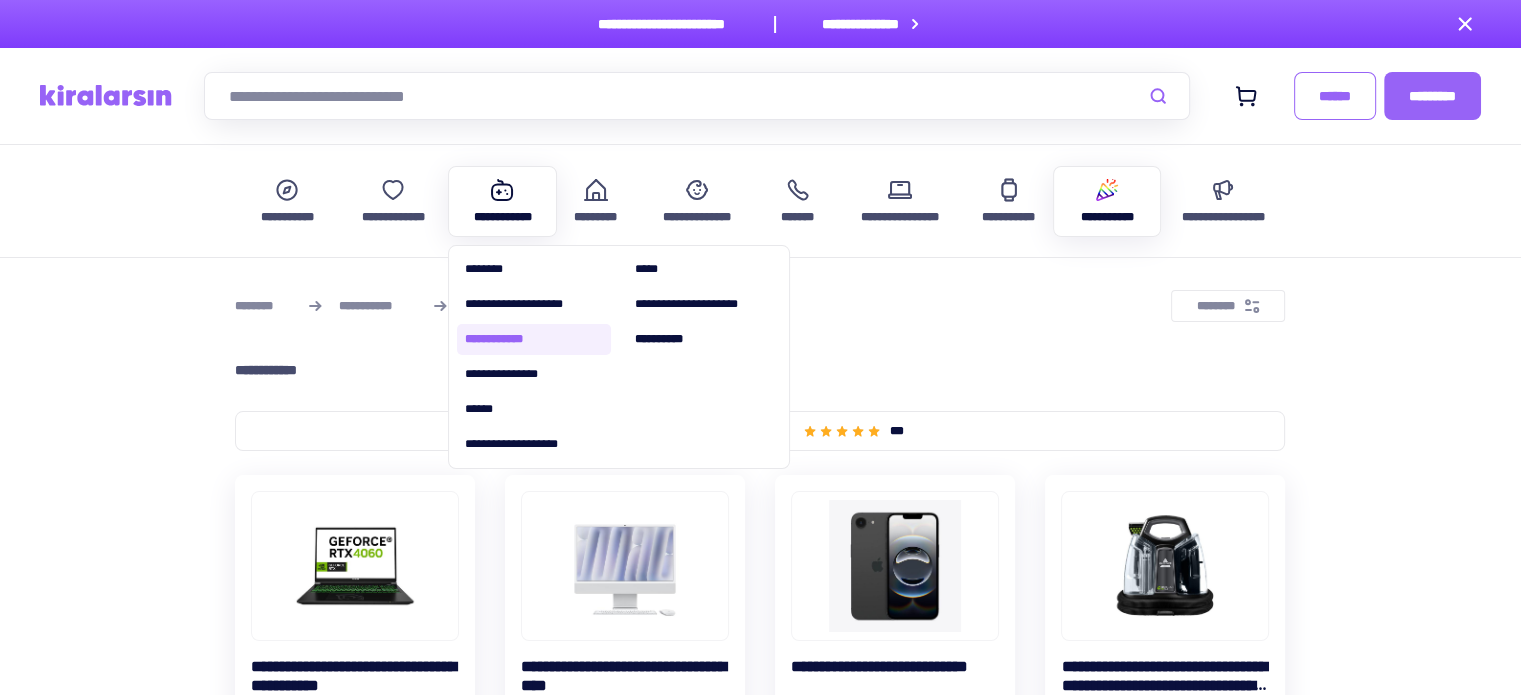 click on "**********" at bounding box center [534, 339] 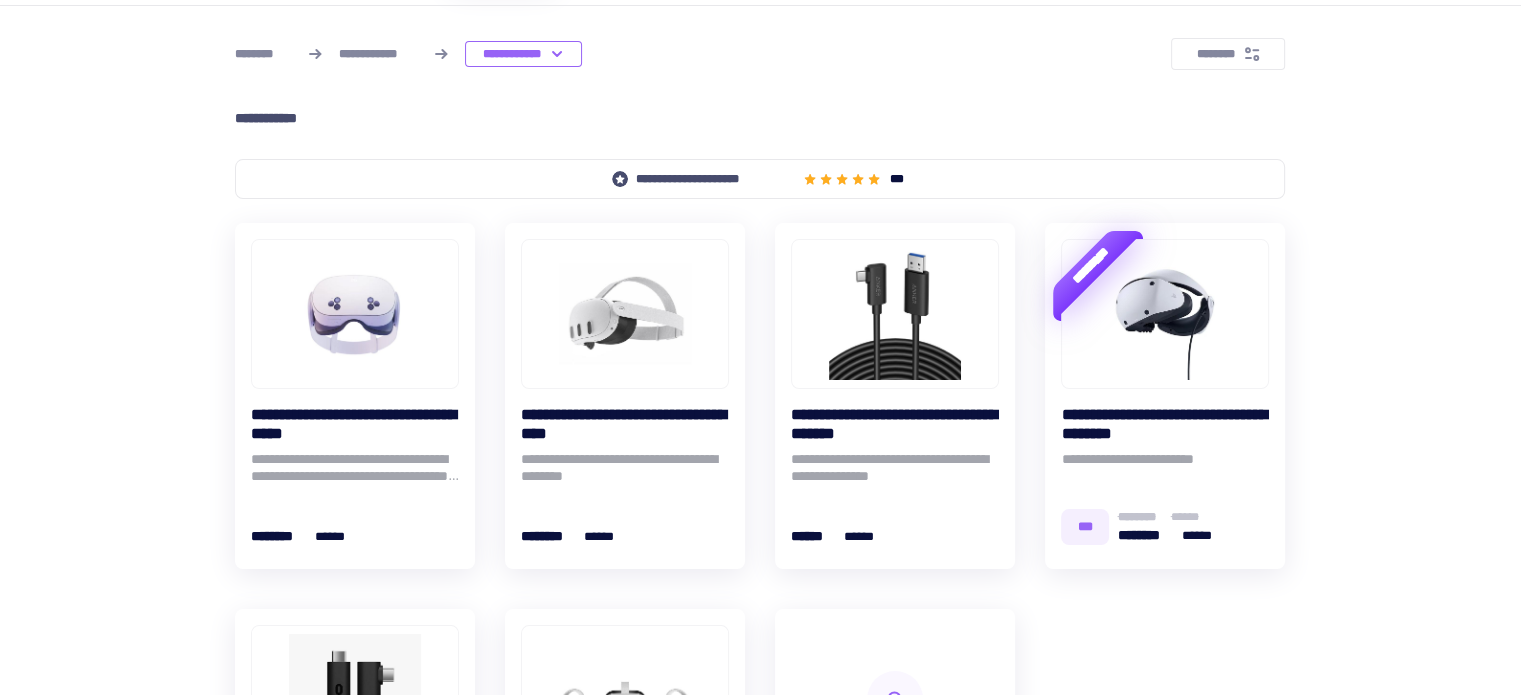 scroll, scrollTop: 408, scrollLeft: 0, axis: vertical 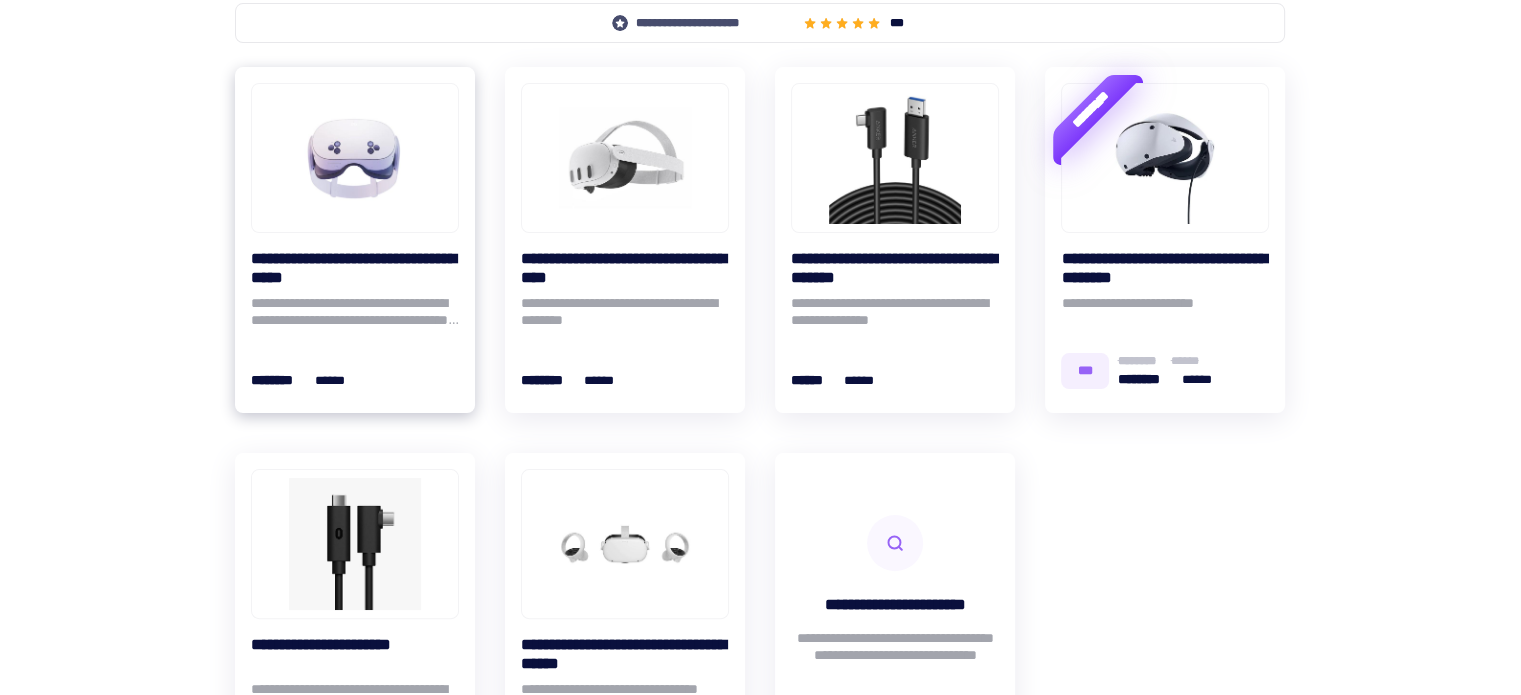 click on "**********" at bounding box center [355, 315] 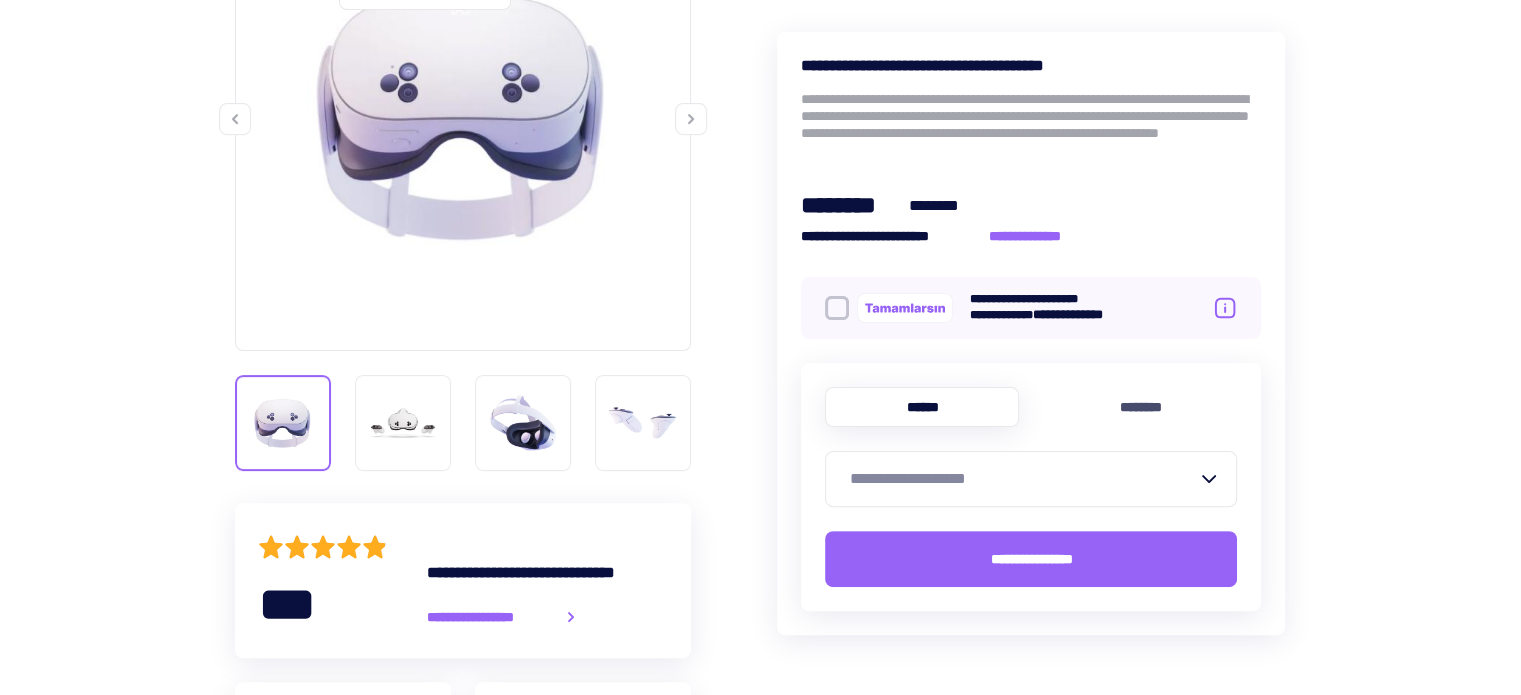 scroll, scrollTop: 485, scrollLeft: 0, axis: vertical 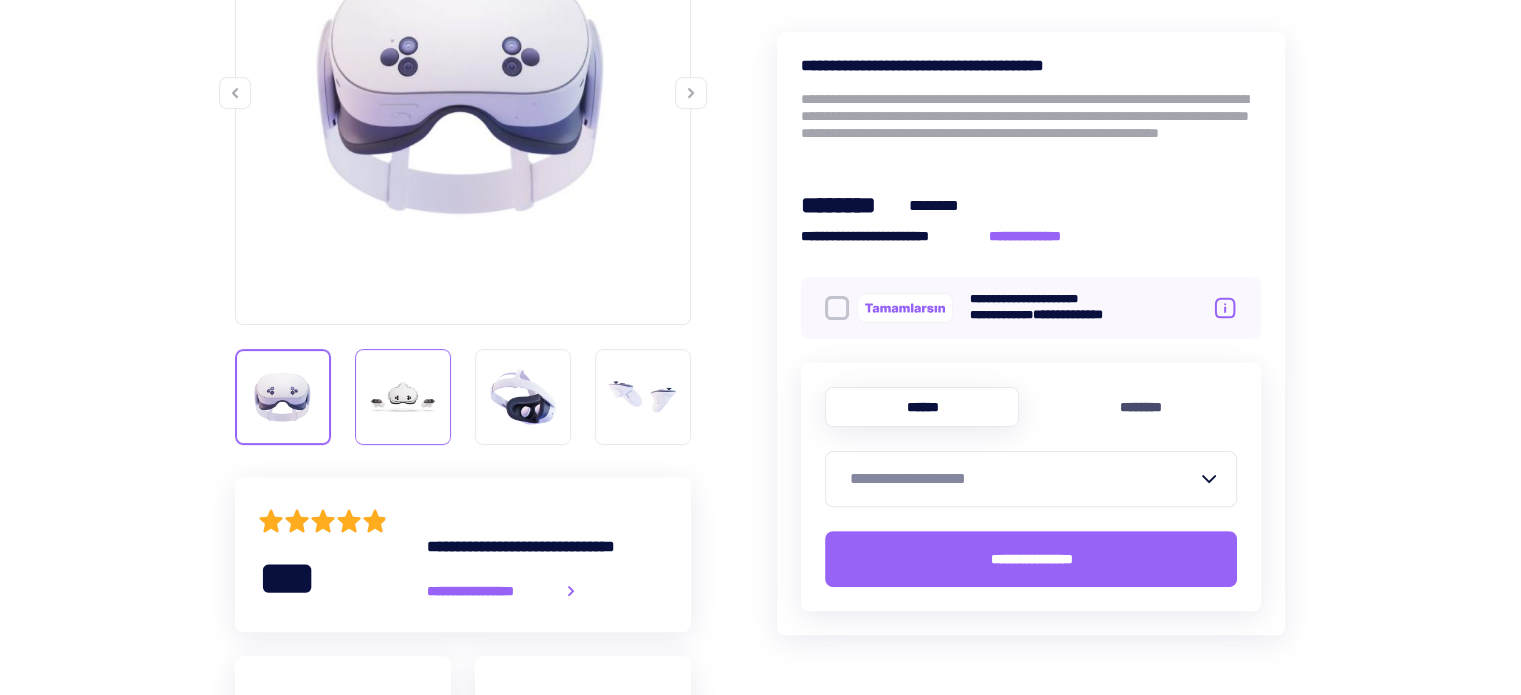 click at bounding box center [403, 397] 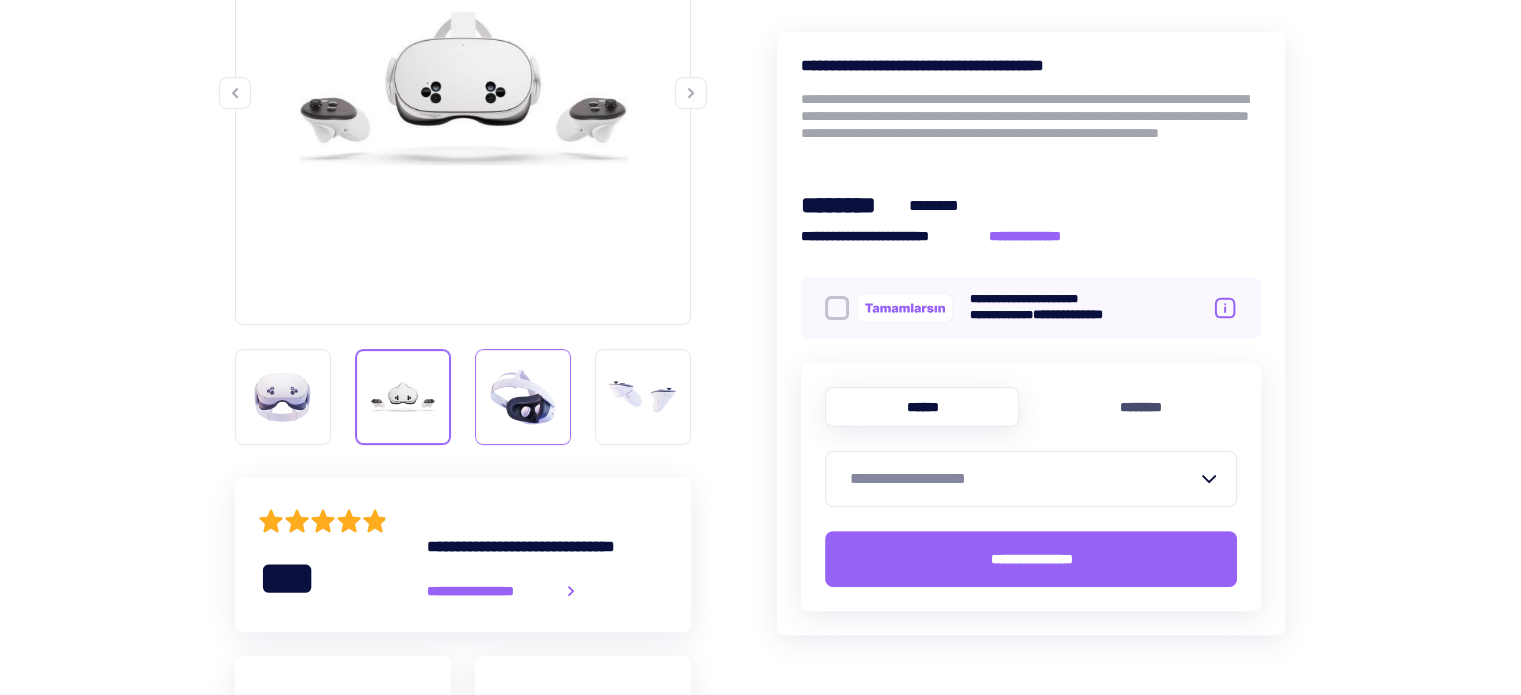 click at bounding box center [523, 397] 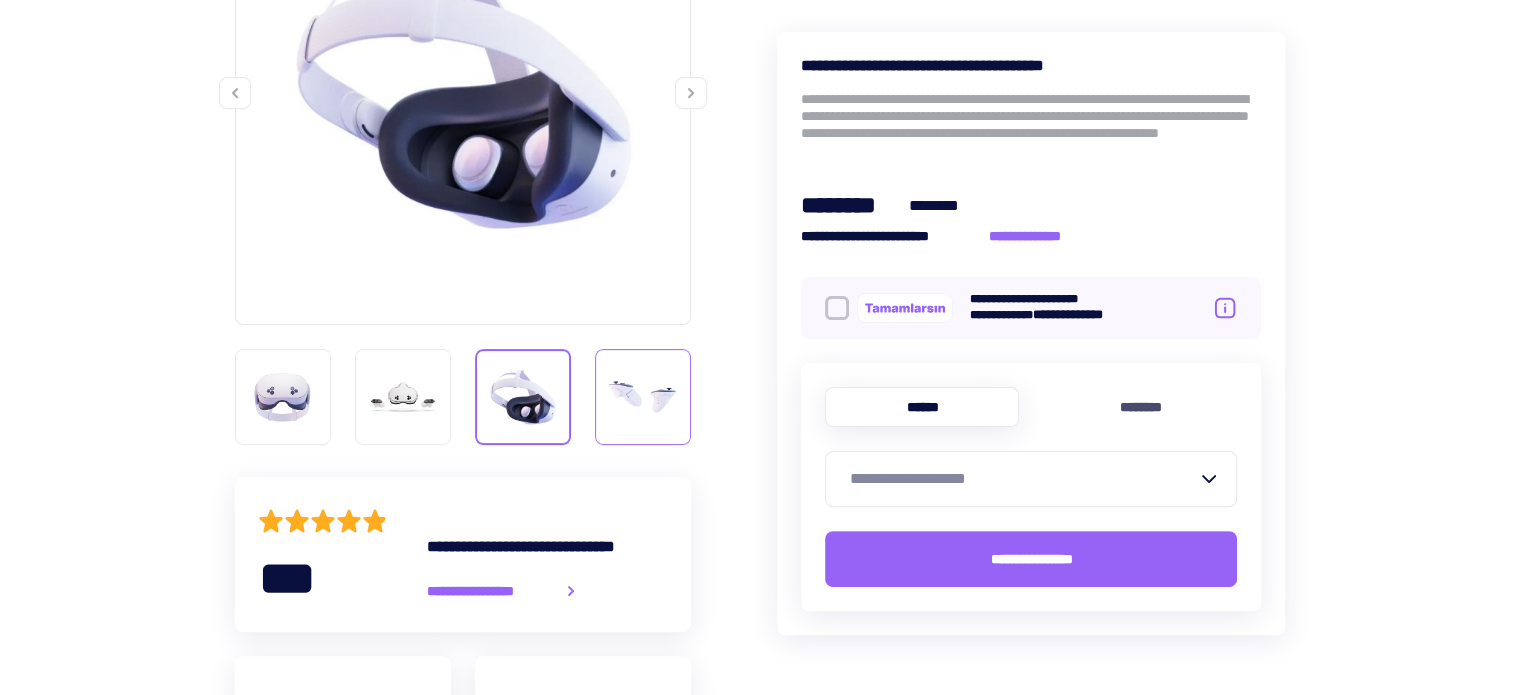 click at bounding box center (643, 397) 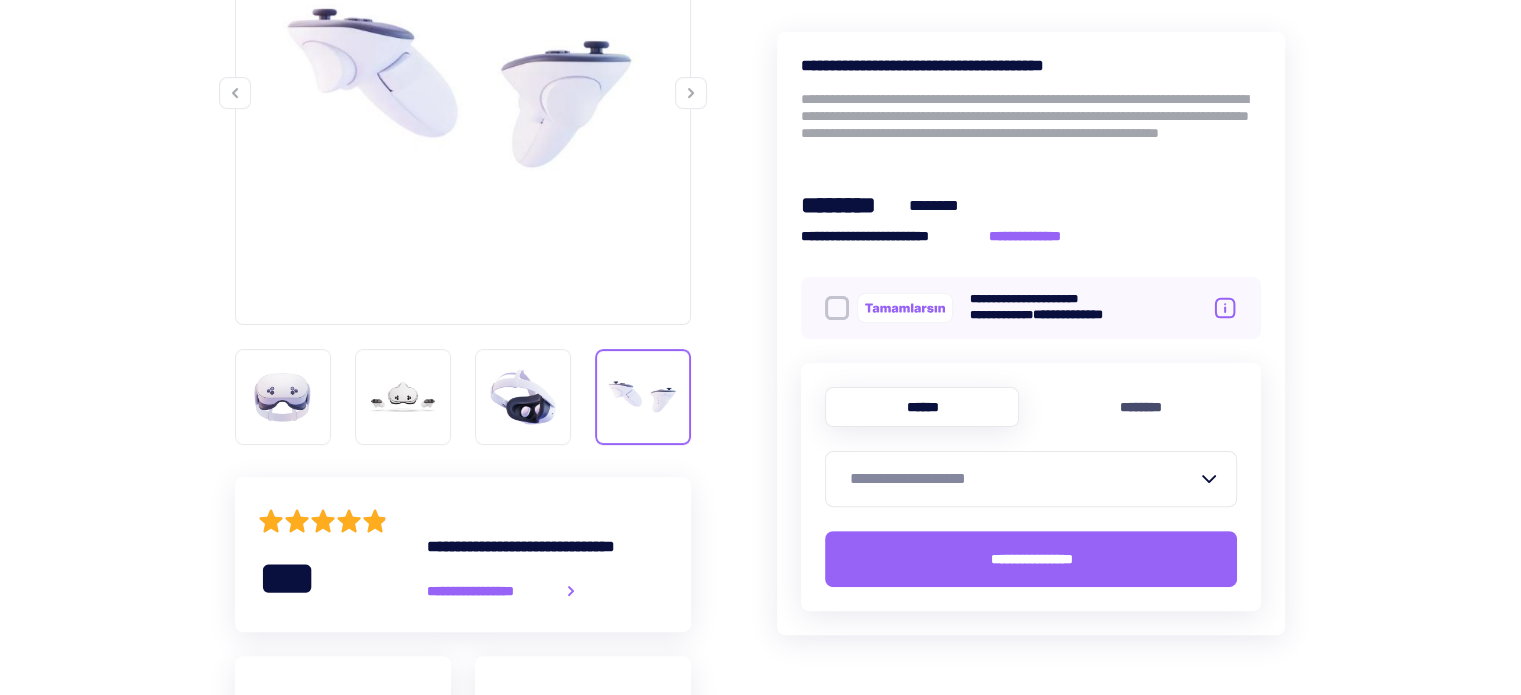click on "**********" at bounding box center [1031, 125] 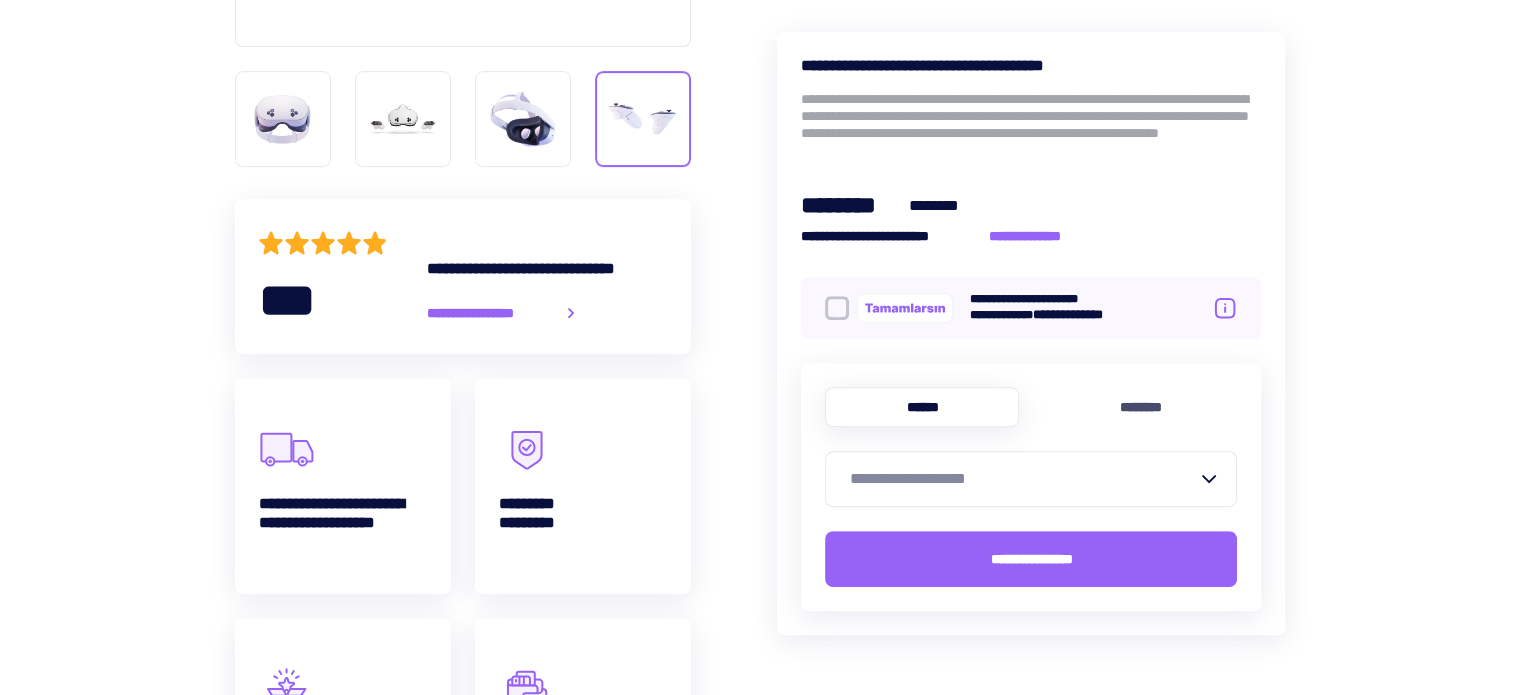 scroll, scrollTop: 765, scrollLeft: 0, axis: vertical 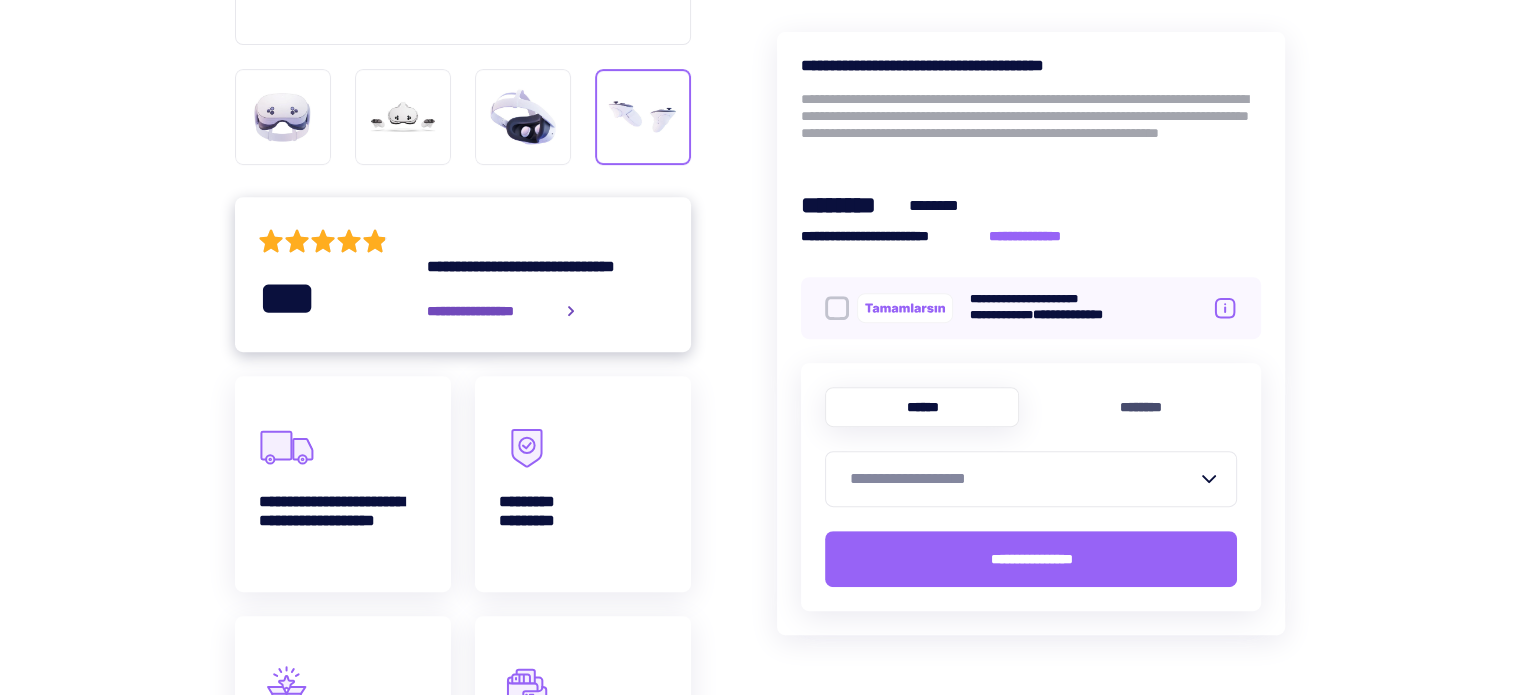 click on "**********" at bounding box center [490, 311] 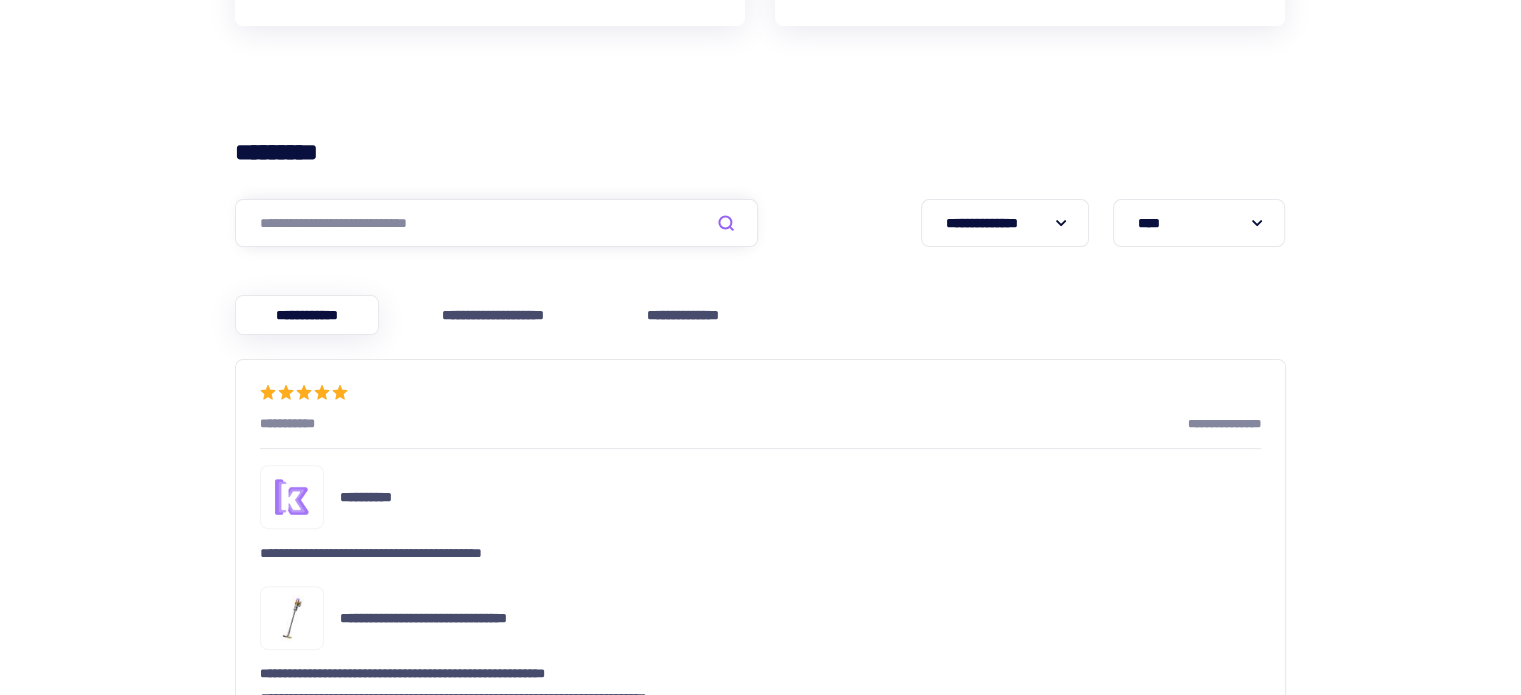 scroll, scrollTop: 504, scrollLeft: 0, axis: vertical 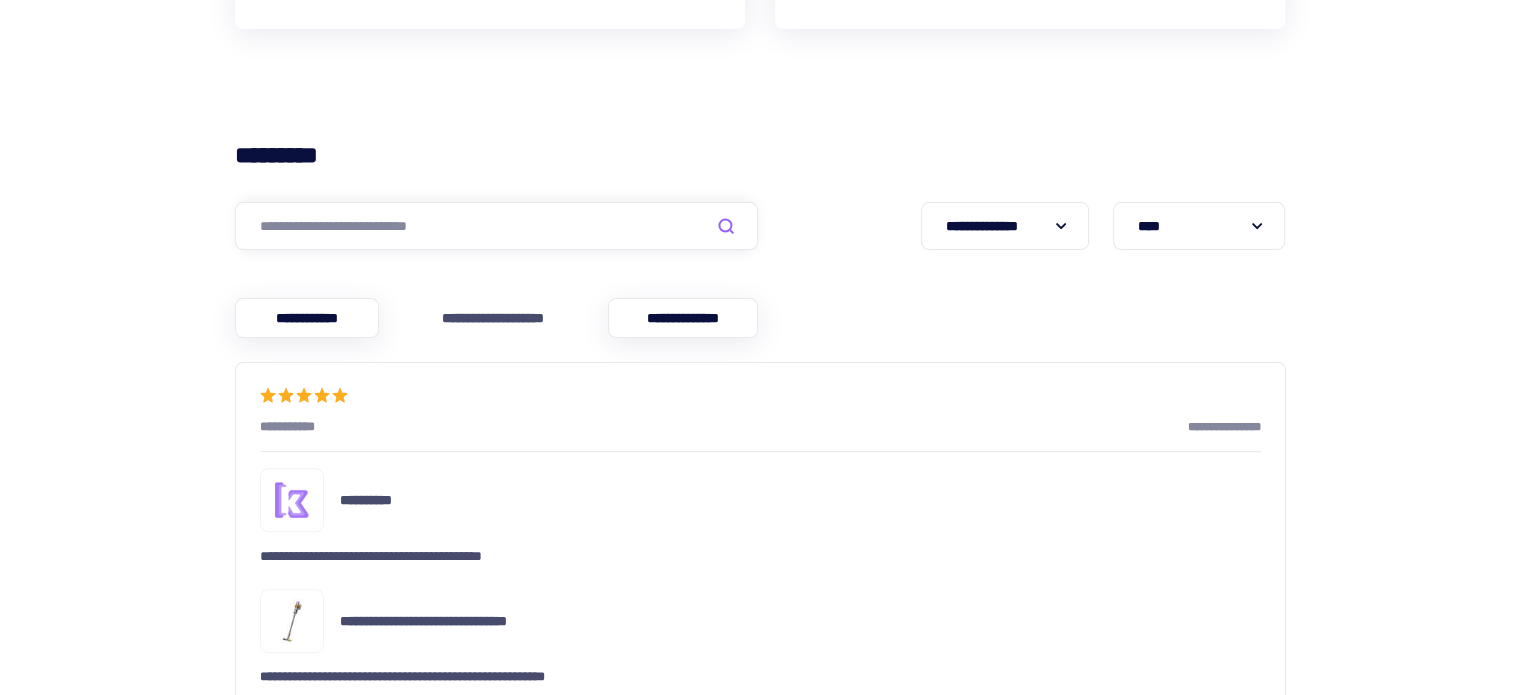 click on "**********" at bounding box center (683, 318) 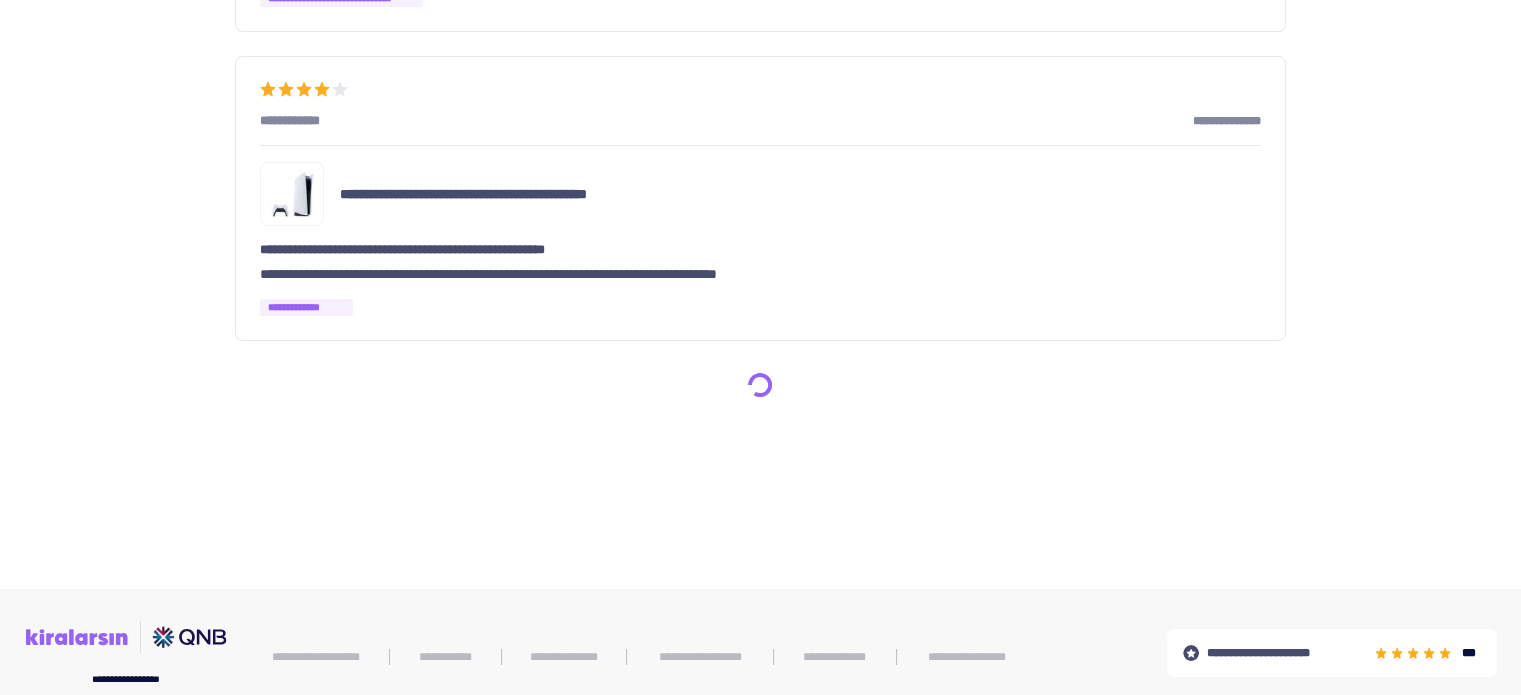 scroll, scrollTop: 7658, scrollLeft: 0, axis: vertical 